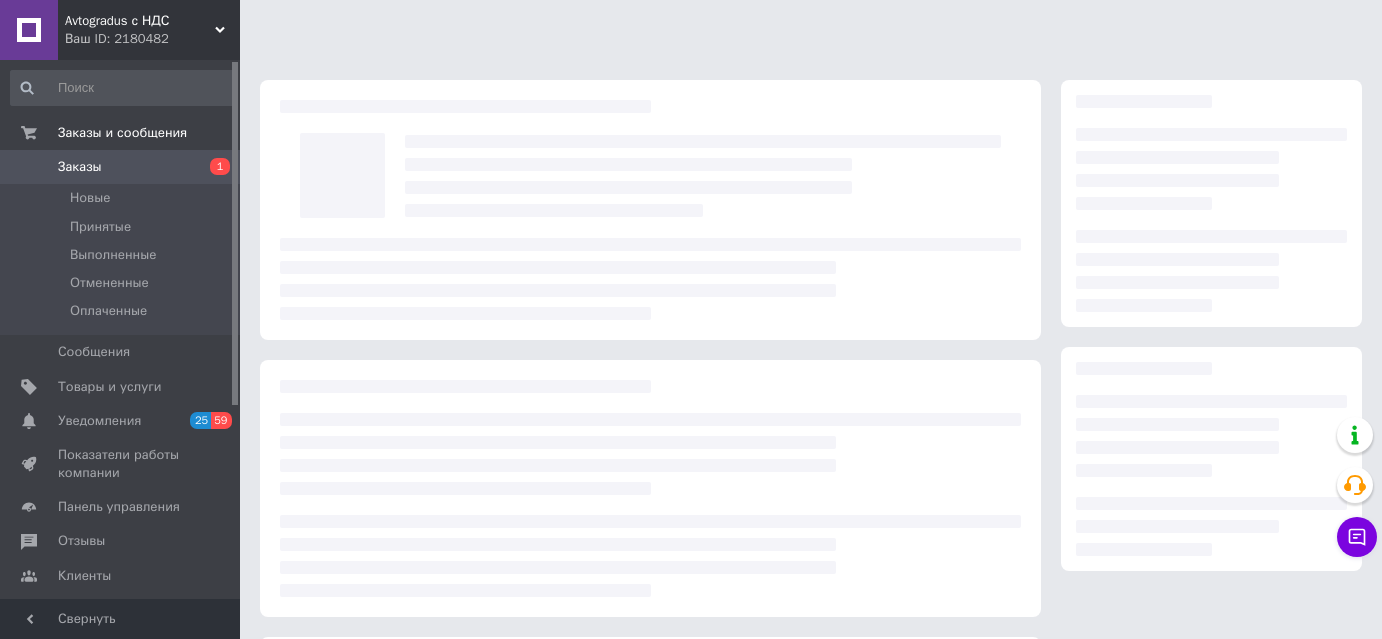 scroll, scrollTop: 0, scrollLeft: 0, axis: both 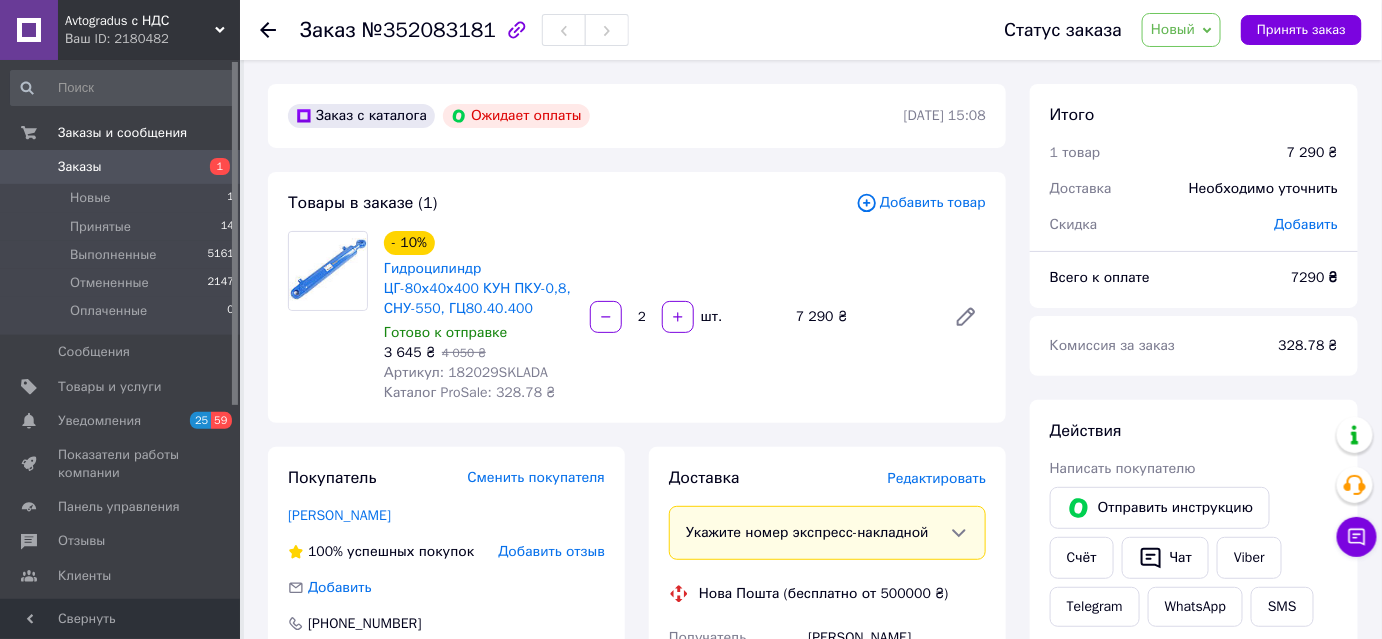 click on "Новый" at bounding box center (1173, 29) 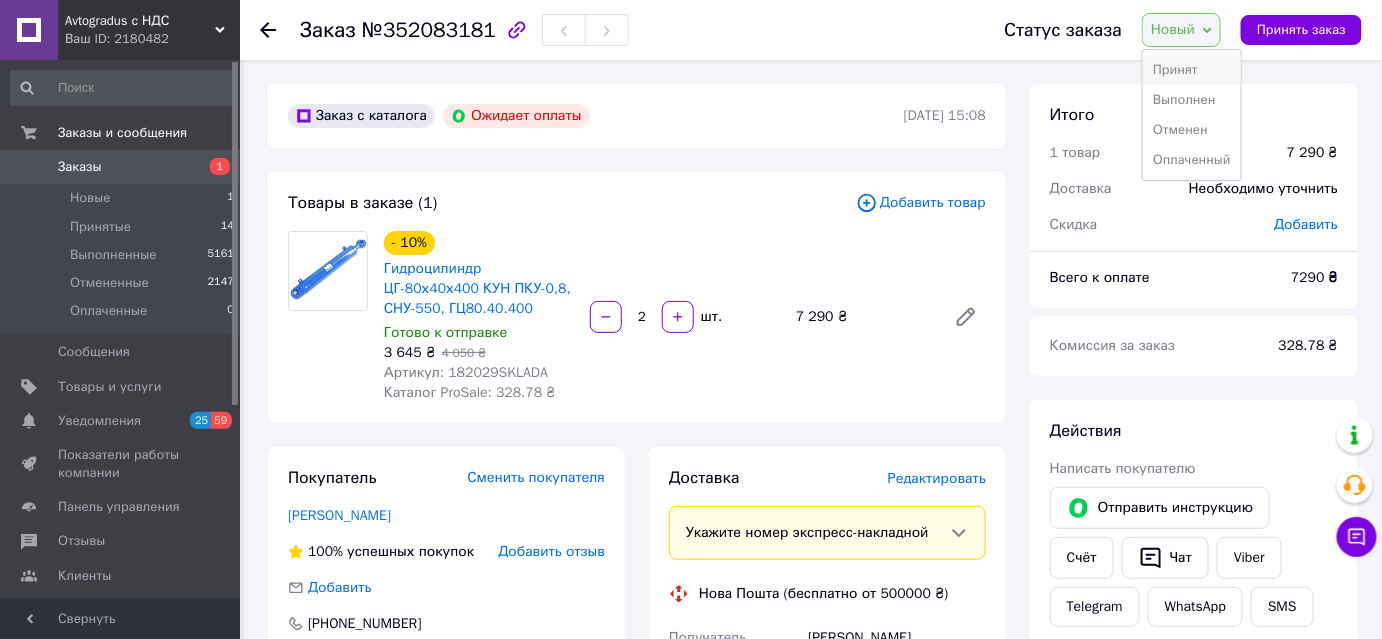 click on "Принят" at bounding box center [1192, 70] 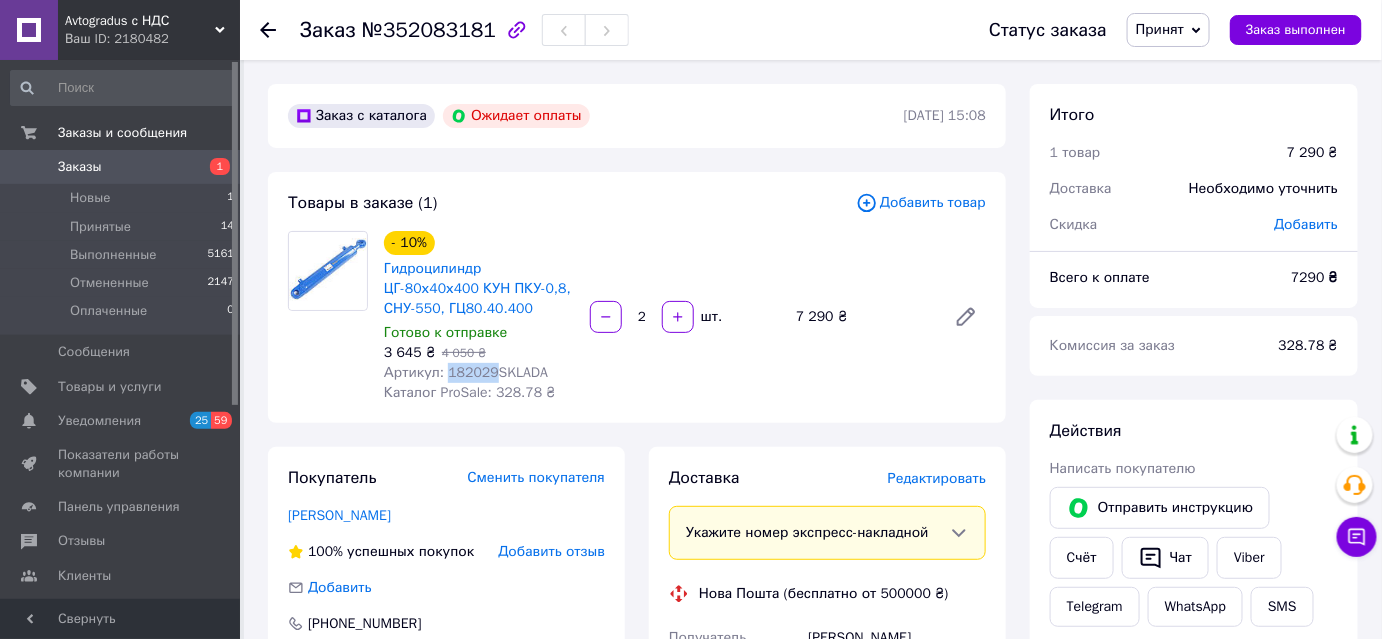 copy on "182029" 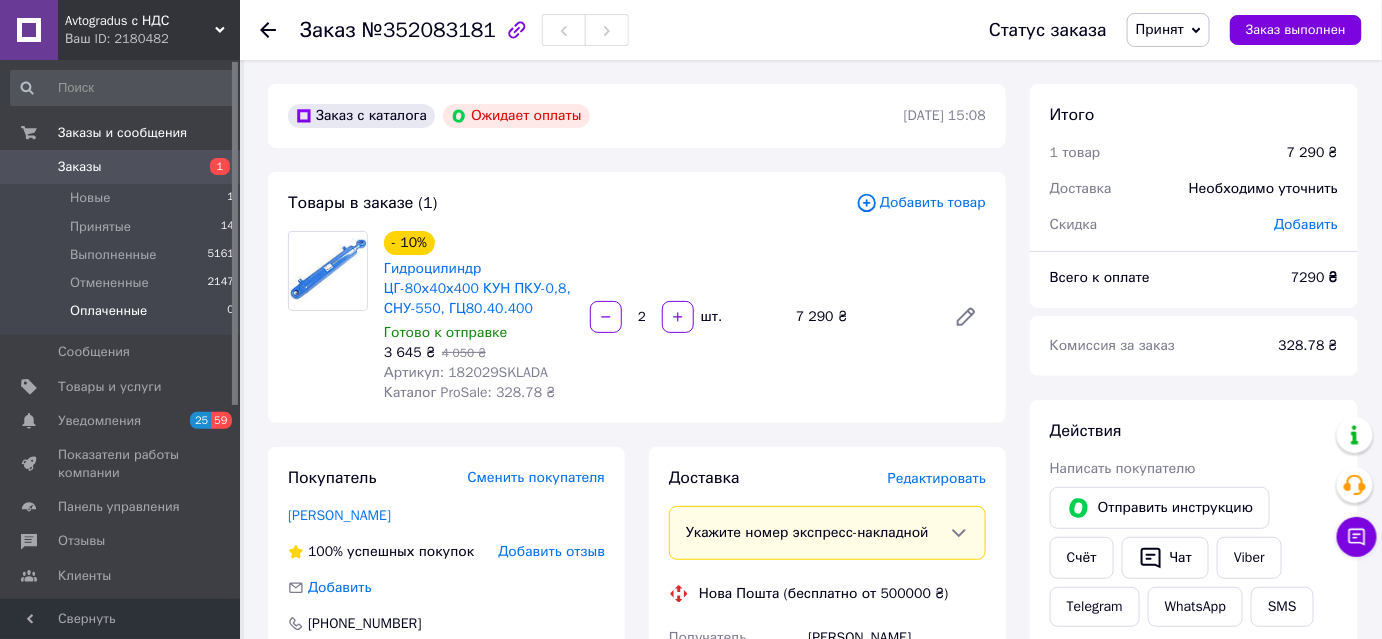 click on "Оплаченные" at bounding box center (108, 311) 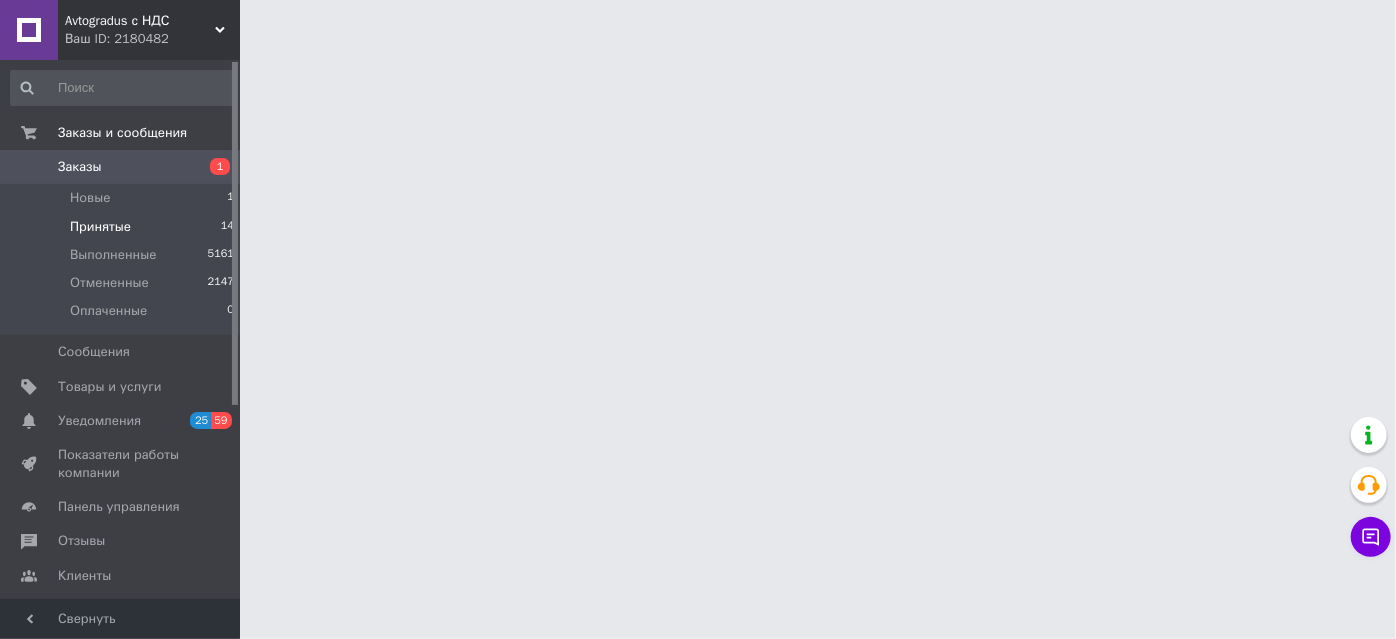 click on "Принятые 14" at bounding box center [123, 227] 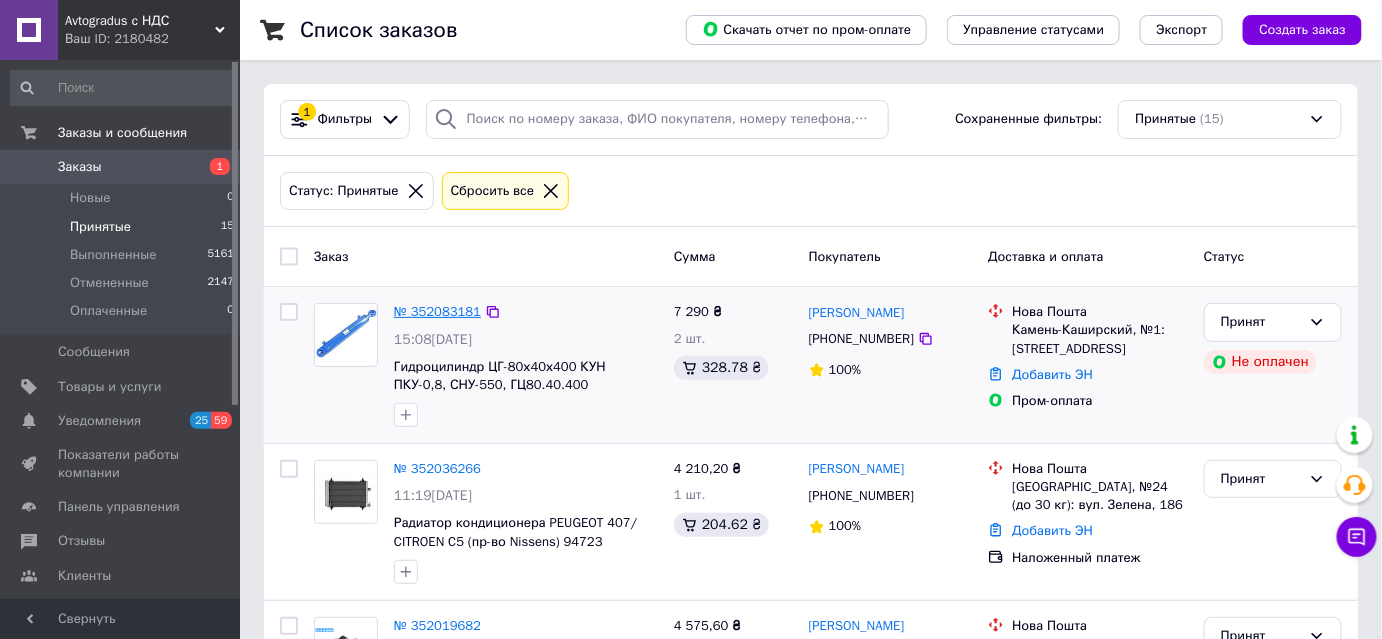 click on "№ 352083181" at bounding box center (437, 311) 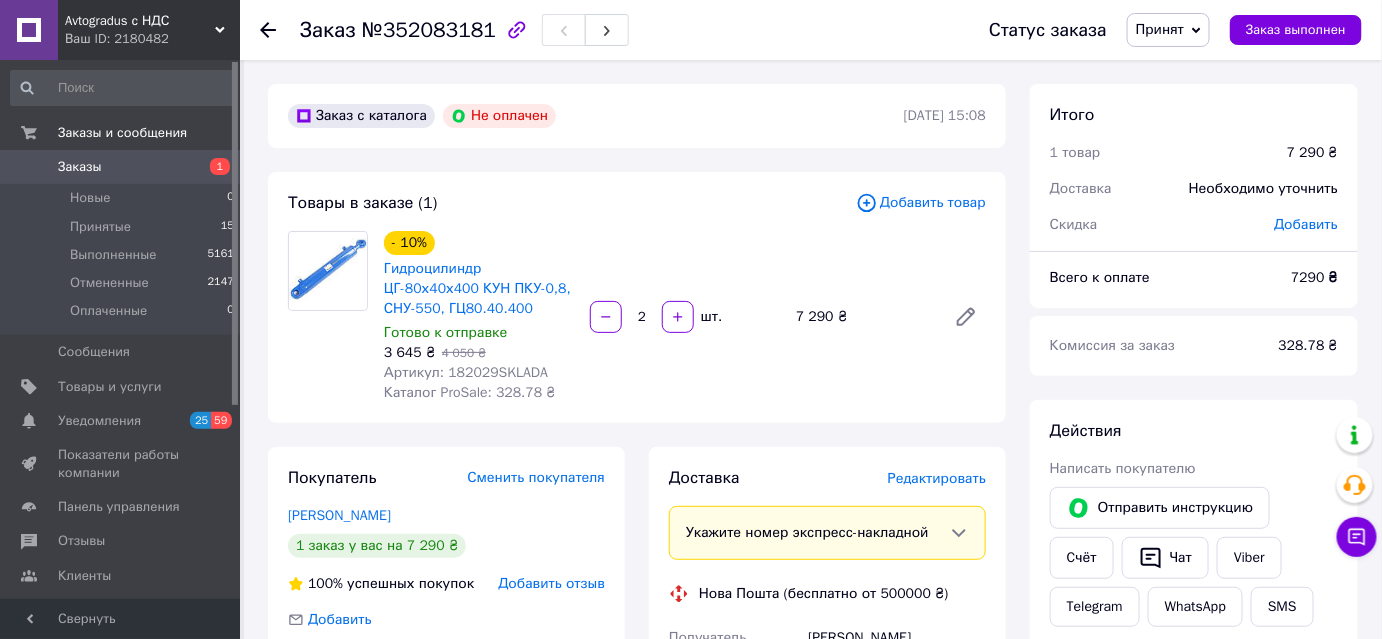 scroll, scrollTop: 303, scrollLeft: 0, axis: vertical 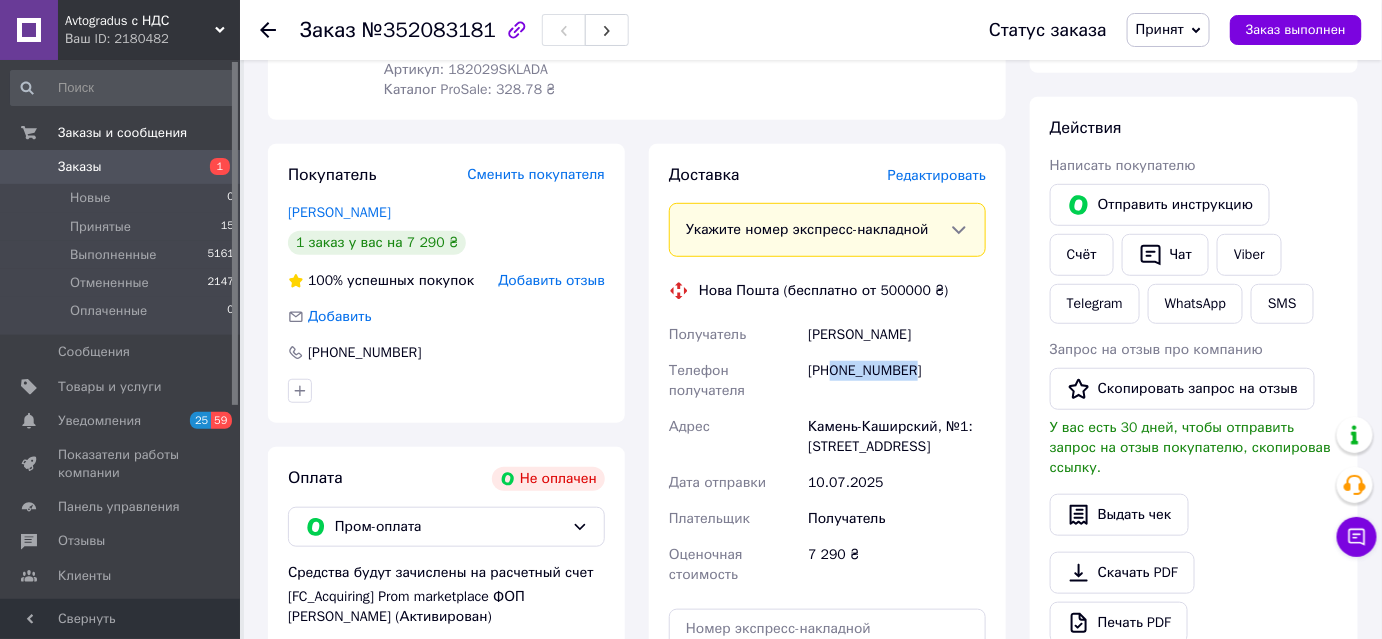 drag, startPoint x: 925, startPoint y: 379, endPoint x: 834, endPoint y: 379, distance: 91 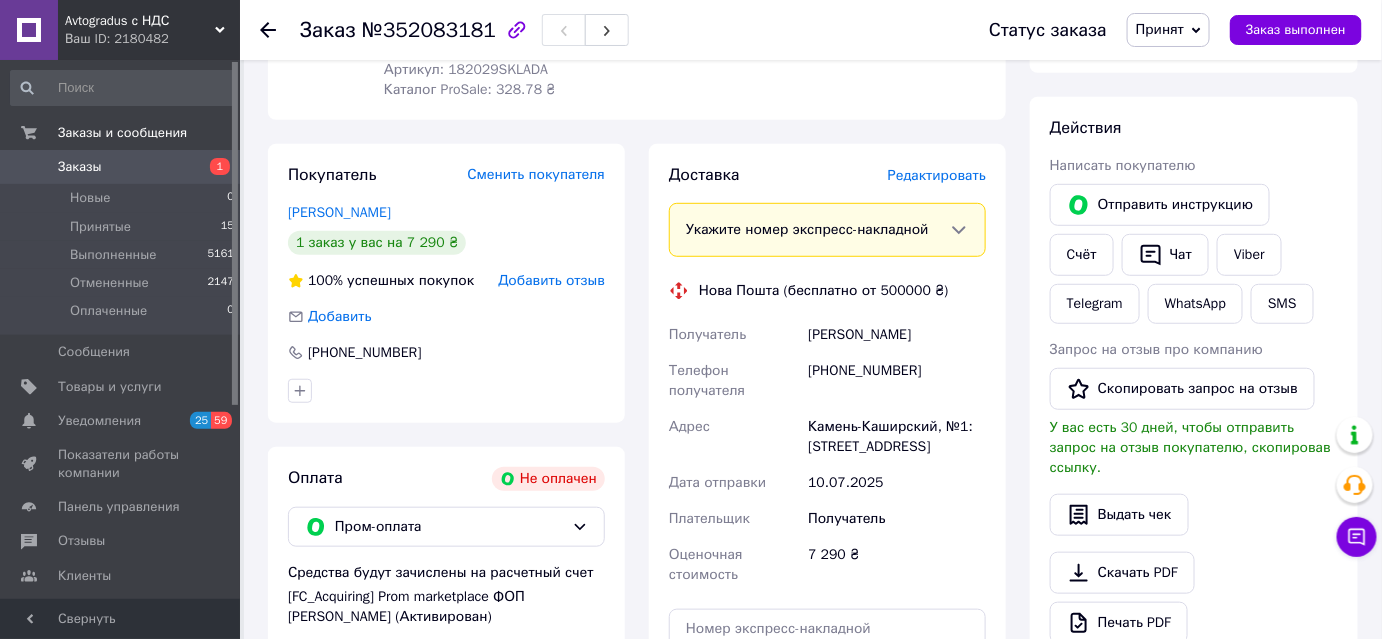 click on "- 10% Гидроцилиндр ЦГ-80х40х400 КУН ПКУ-0,8, СНУ-550, ГЦ80.40.400 Готово к отправке 3 645 ₴   4 050 ₴ Артикул: 182029SKLADA Каталог ProSale: 328.78 ₴  2   шт. 7 290 ₴" at bounding box center [685, 14] 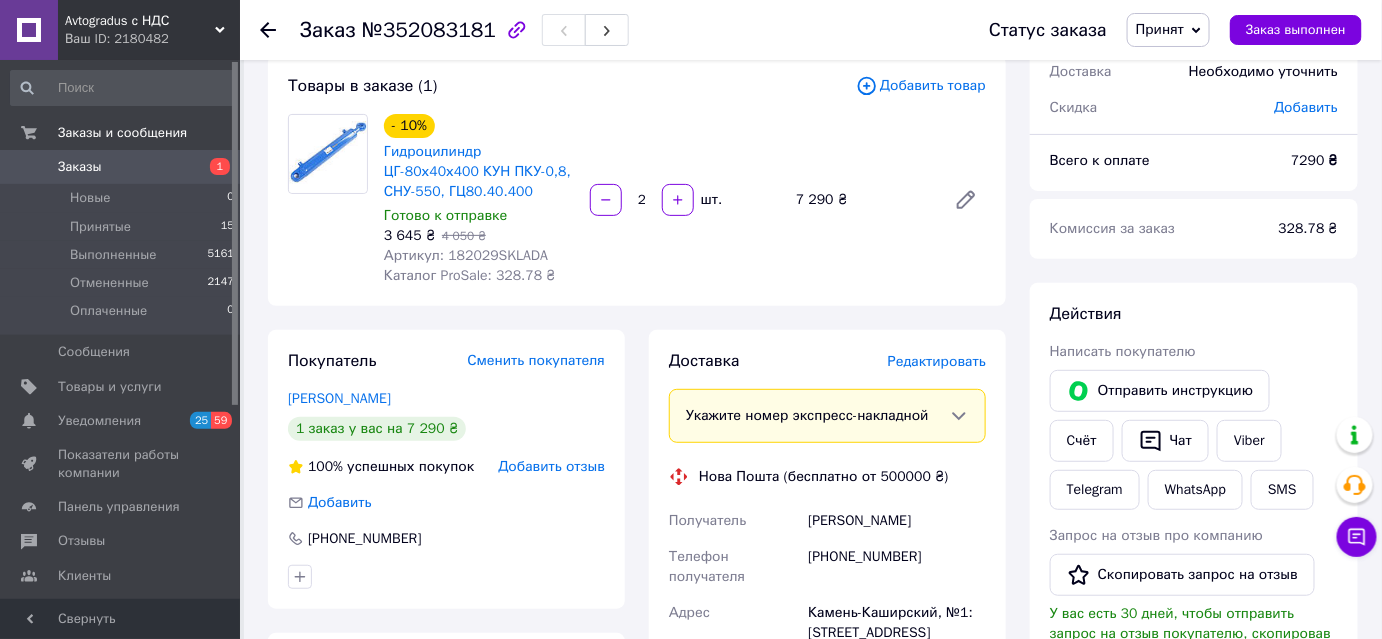 scroll, scrollTop: 151, scrollLeft: 0, axis: vertical 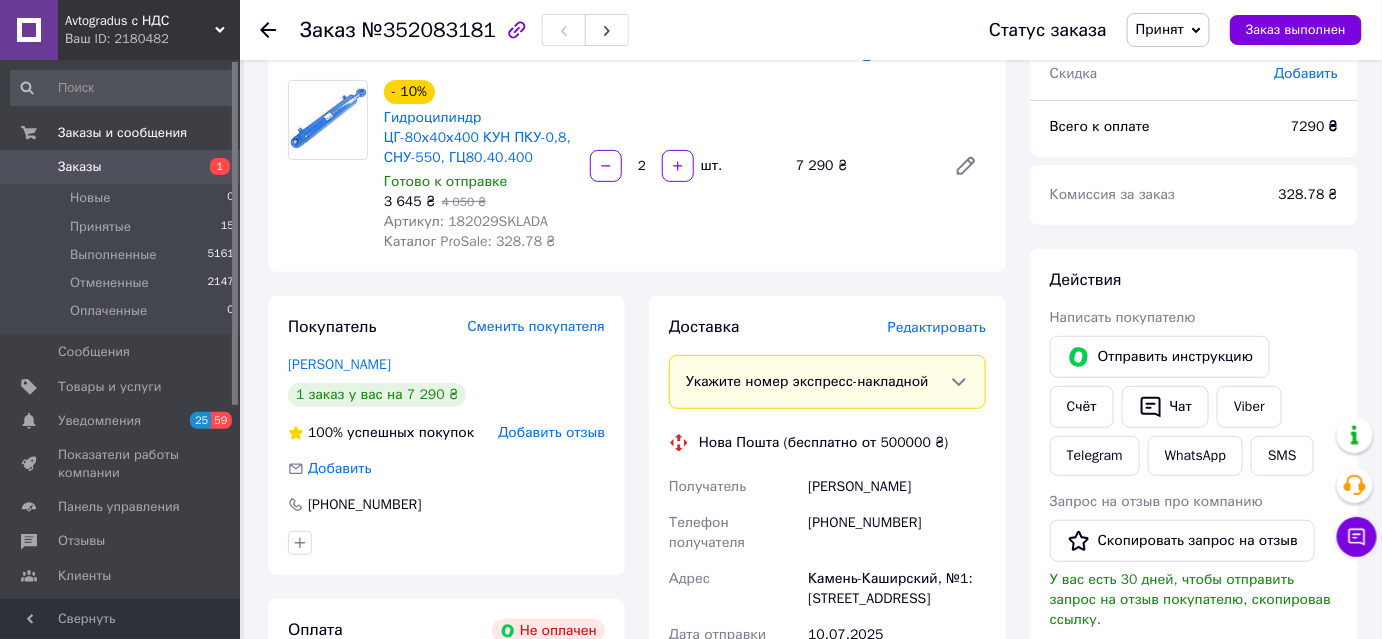 click on "Артикул: 182029SKLADA" at bounding box center [466, 221] 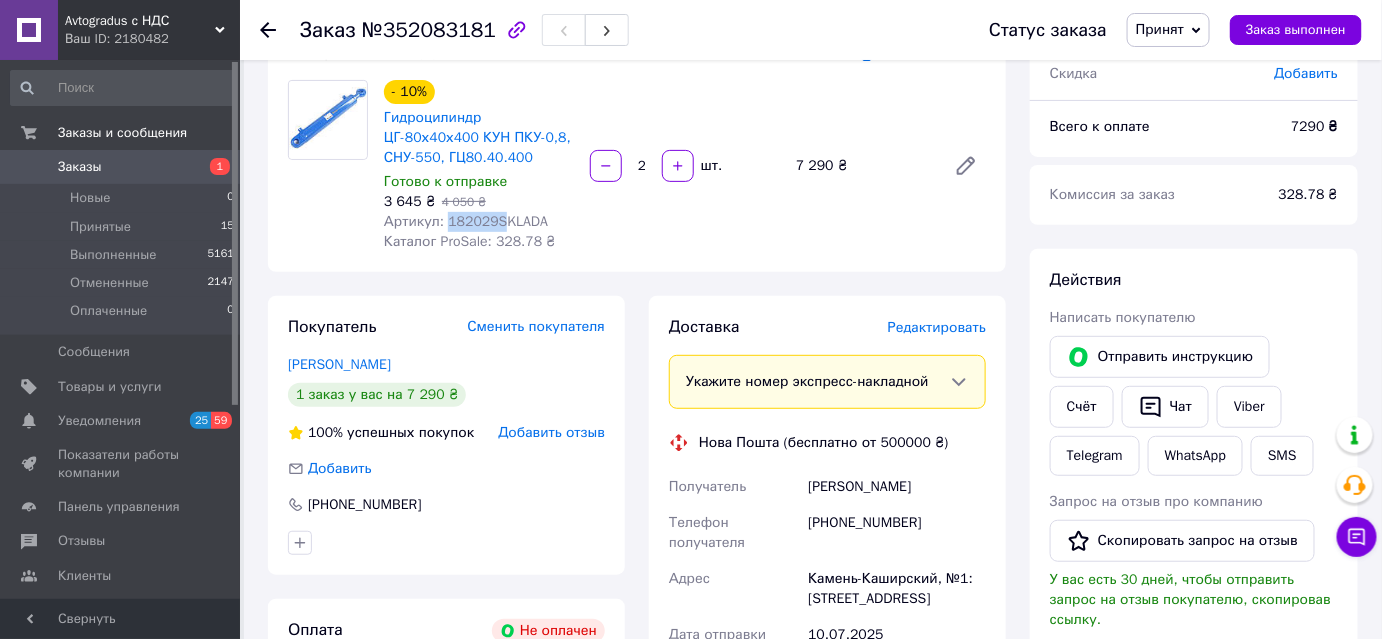 drag, startPoint x: 493, startPoint y: 223, endPoint x: 444, endPoint y: 223, distance: 49 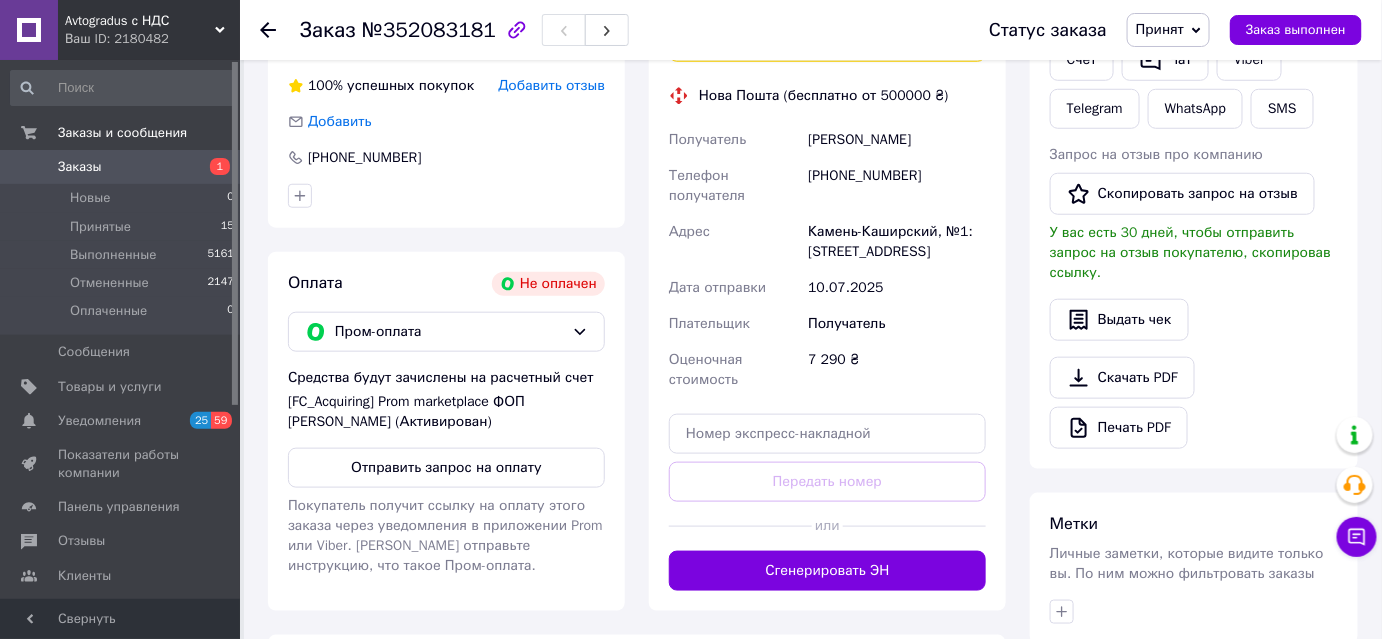 scroll, scrollTop: 605, scrollLeft: 0, axis: vertical 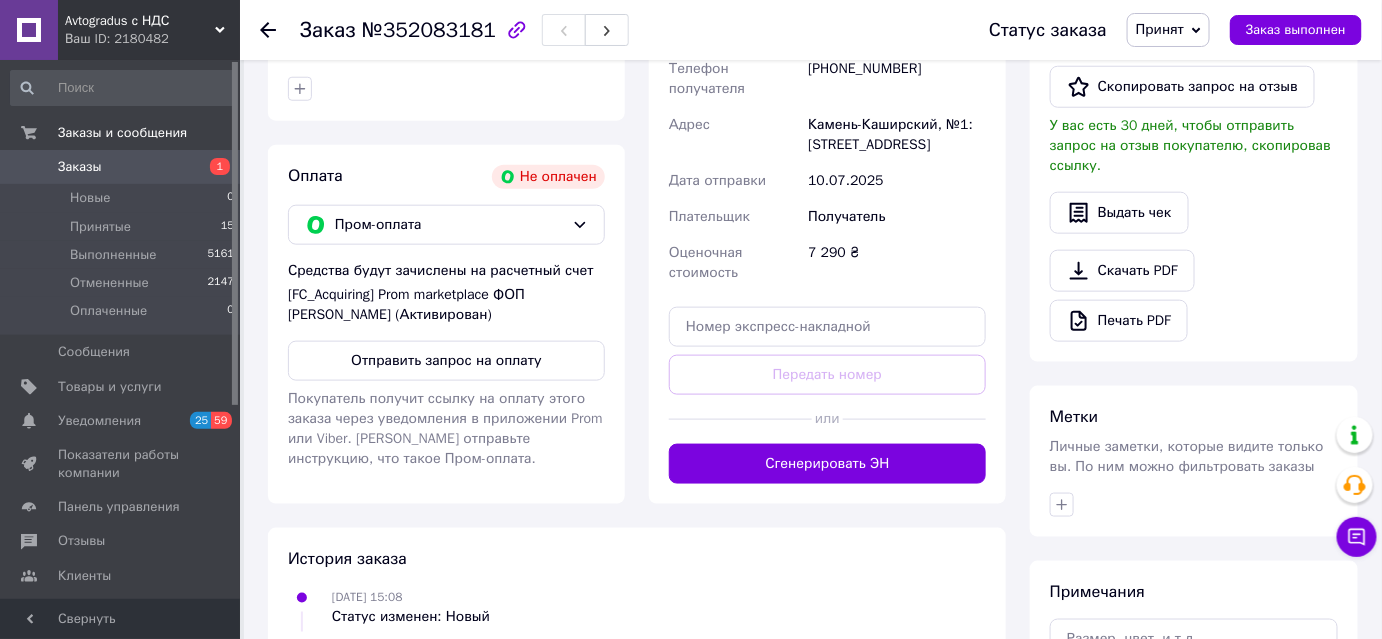 click on "Отправить запрос на оплату" at bounding box center (446, 361) 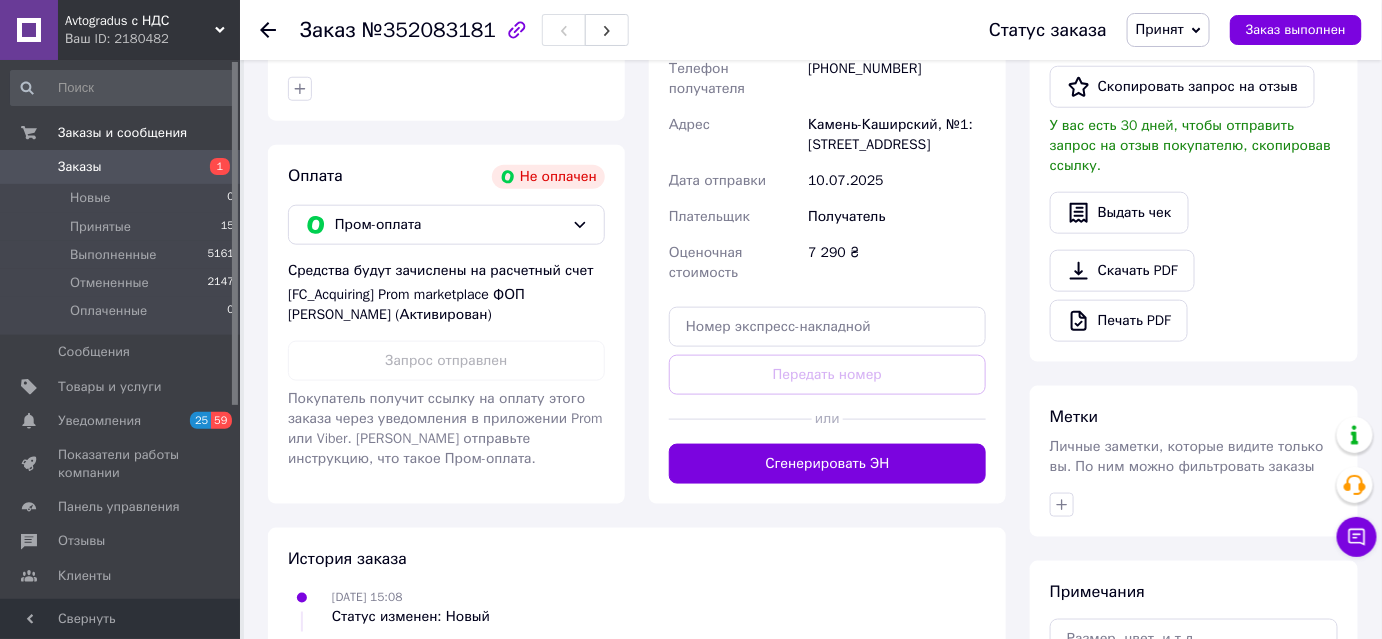 click on "История заказа [DATE] 15:08 Статус изменен: Новый [DATE] 15:09, [PERSON_NAME] Статус изменен: с Новый на Принят" at bounding box center [637, 611] 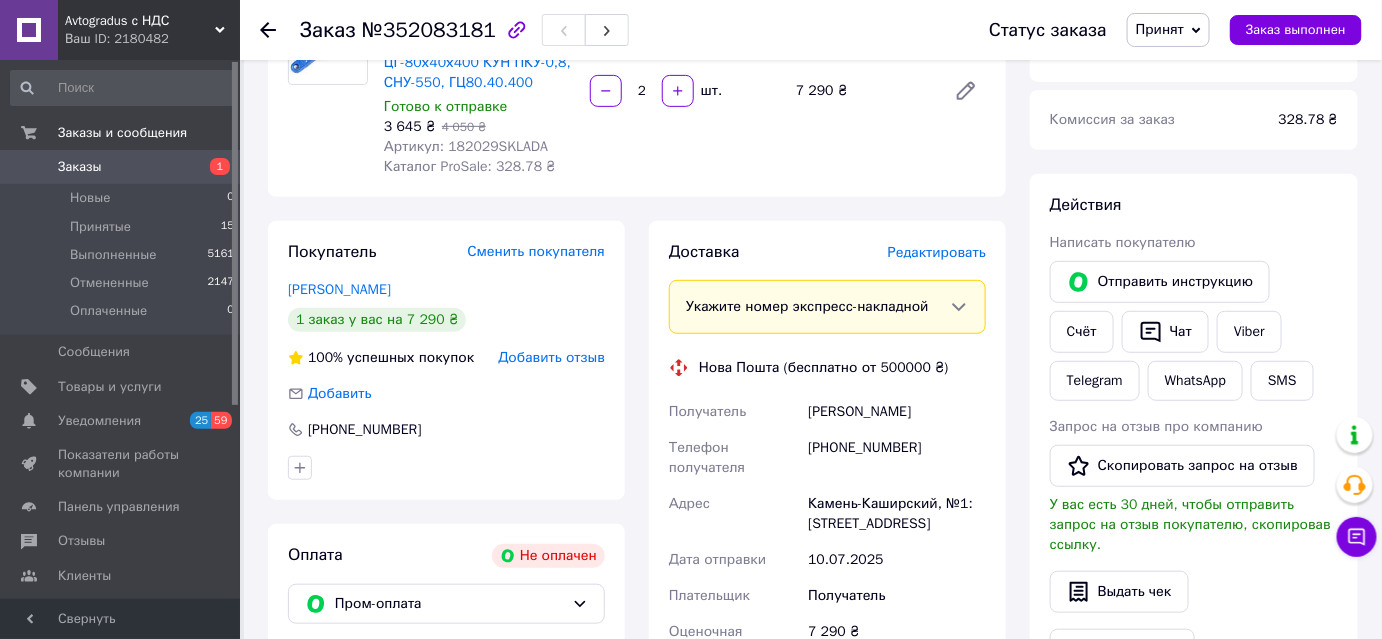 scroll, scrollTop: 0, scrollLeft: 0, axis: both 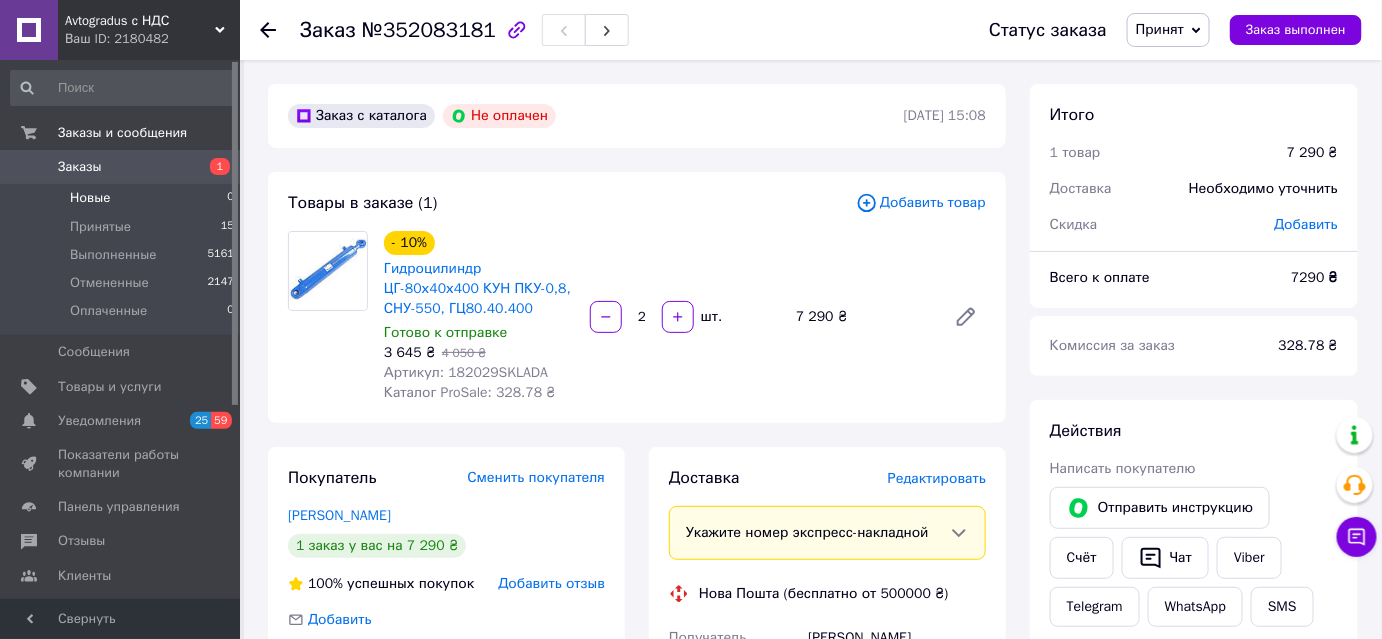 click on "Новые" at bounding box center (90, 198) 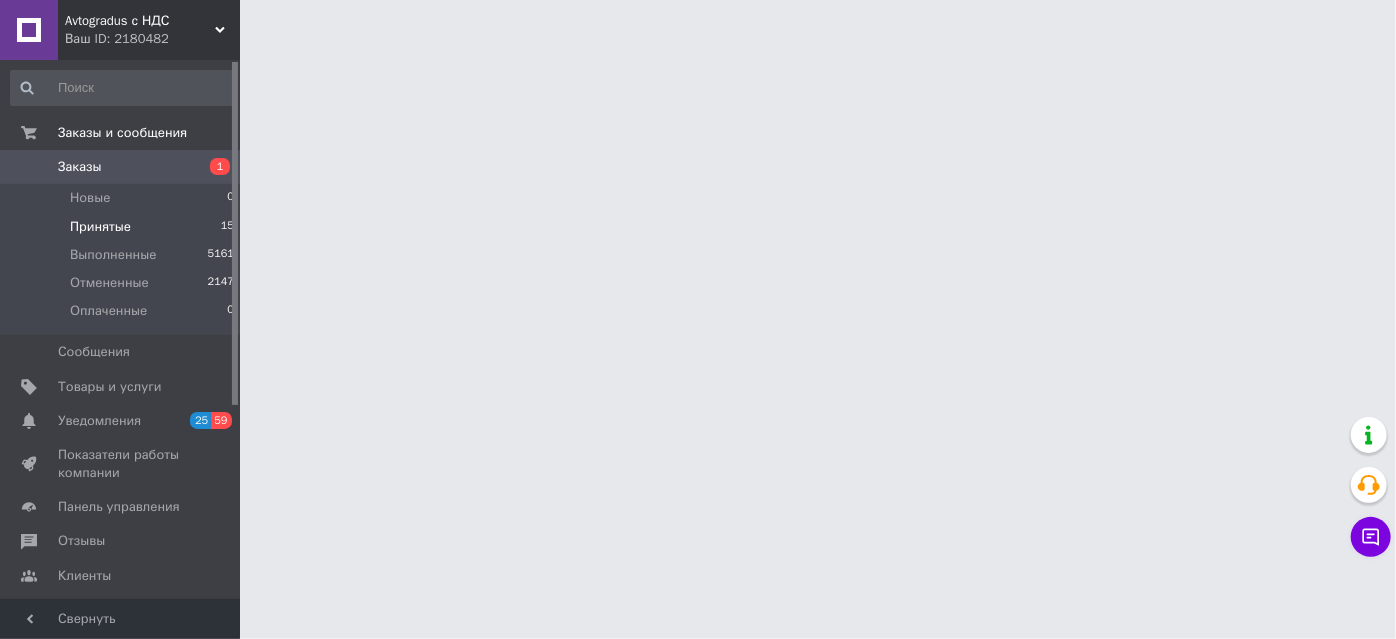 click on "Принятые" at bounding box center [100, 227] 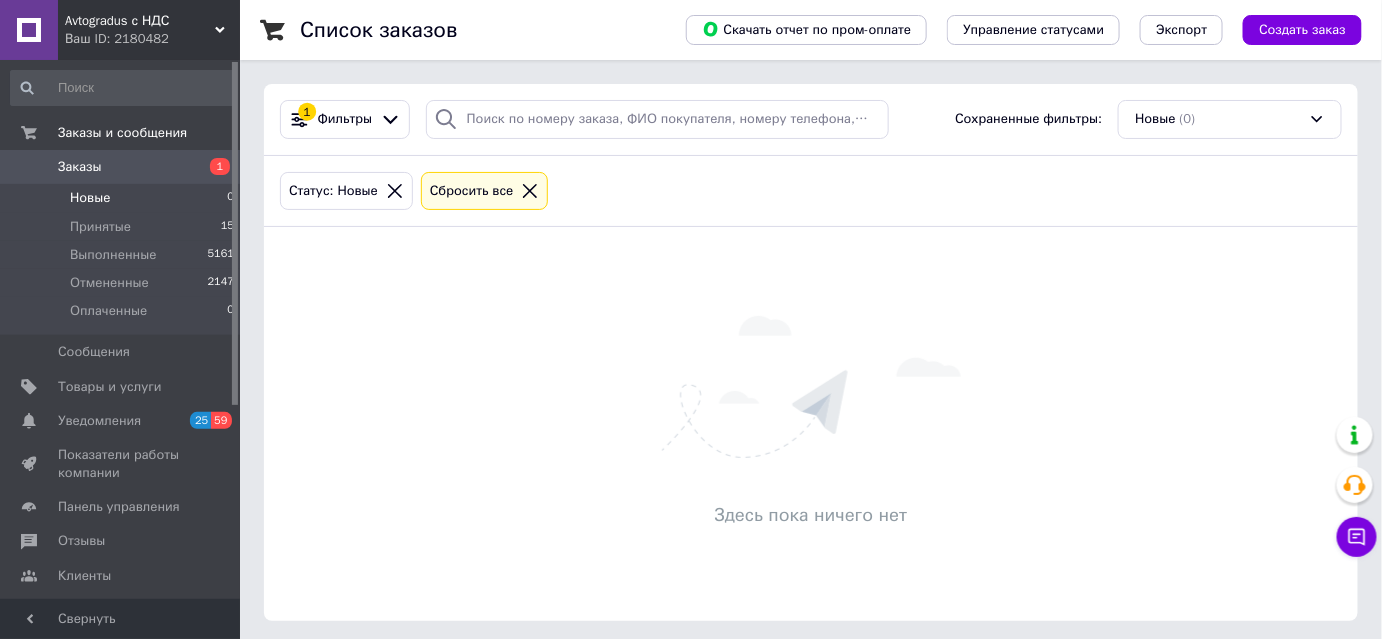 click at bounding box center [29, 167] 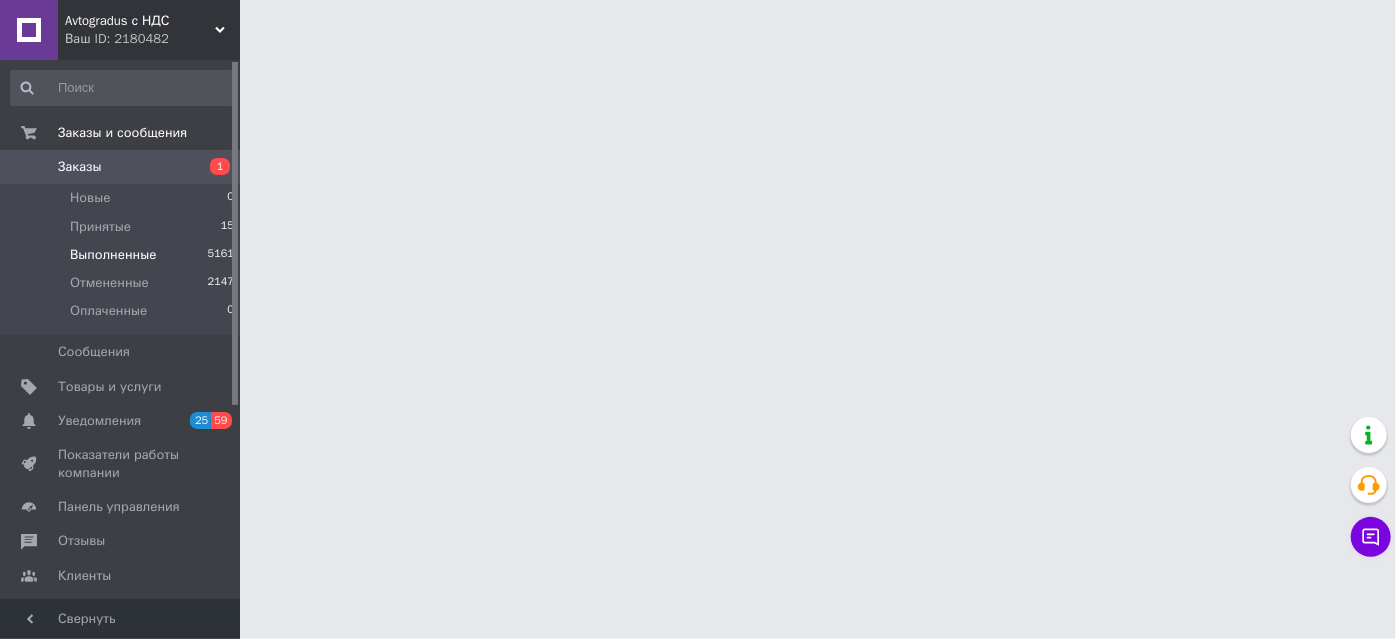 click on "Выполненные 5161" at bounding box center (123, 255) 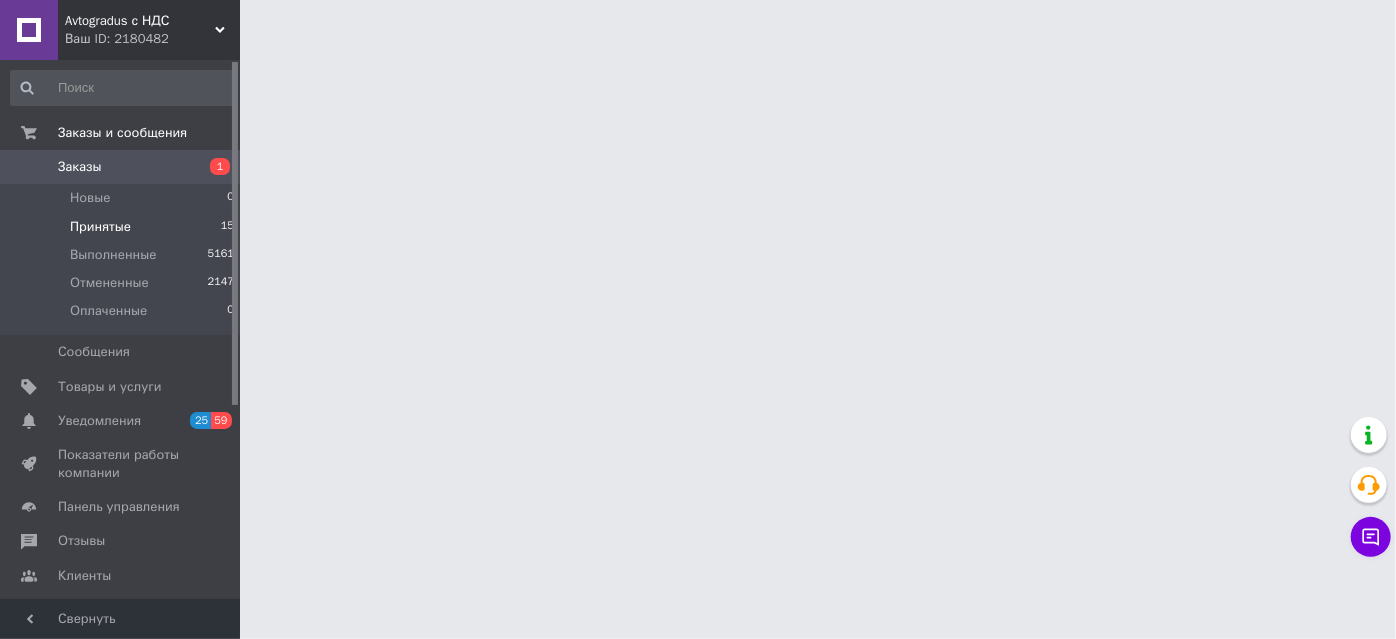 click on "Принятые" at bounding box center [100, 227] 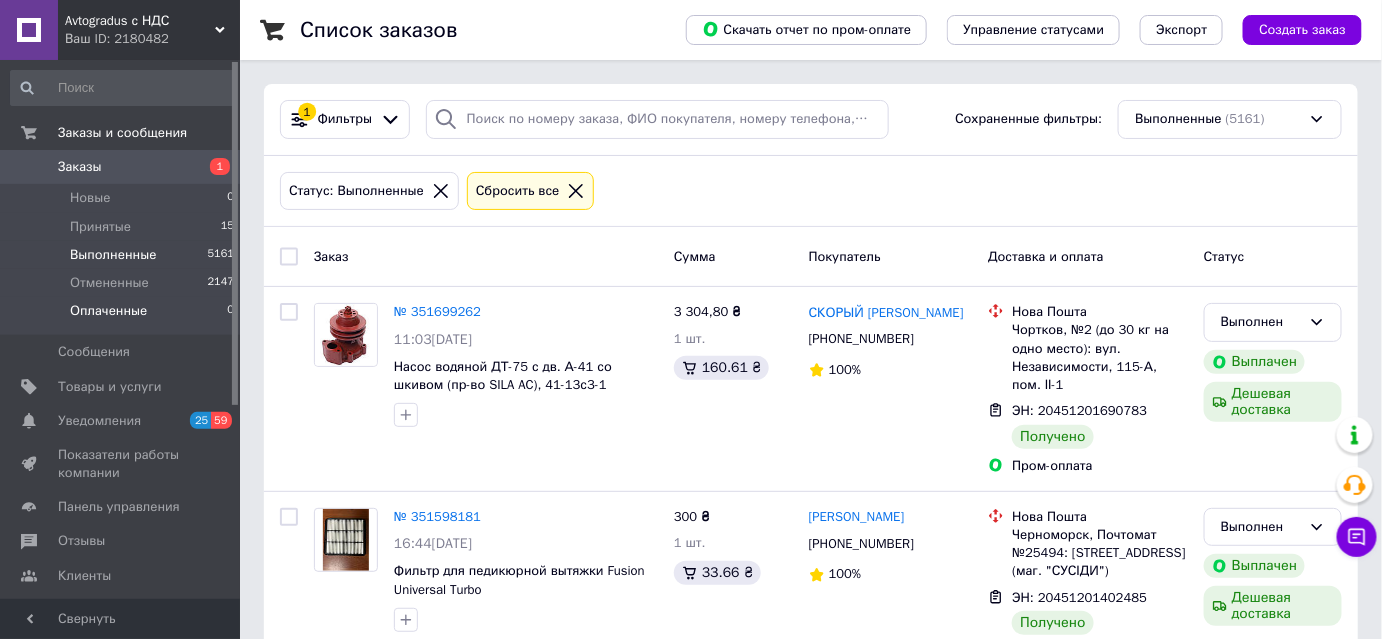 click on "Оплаченные" at bounding box center (108, 311) 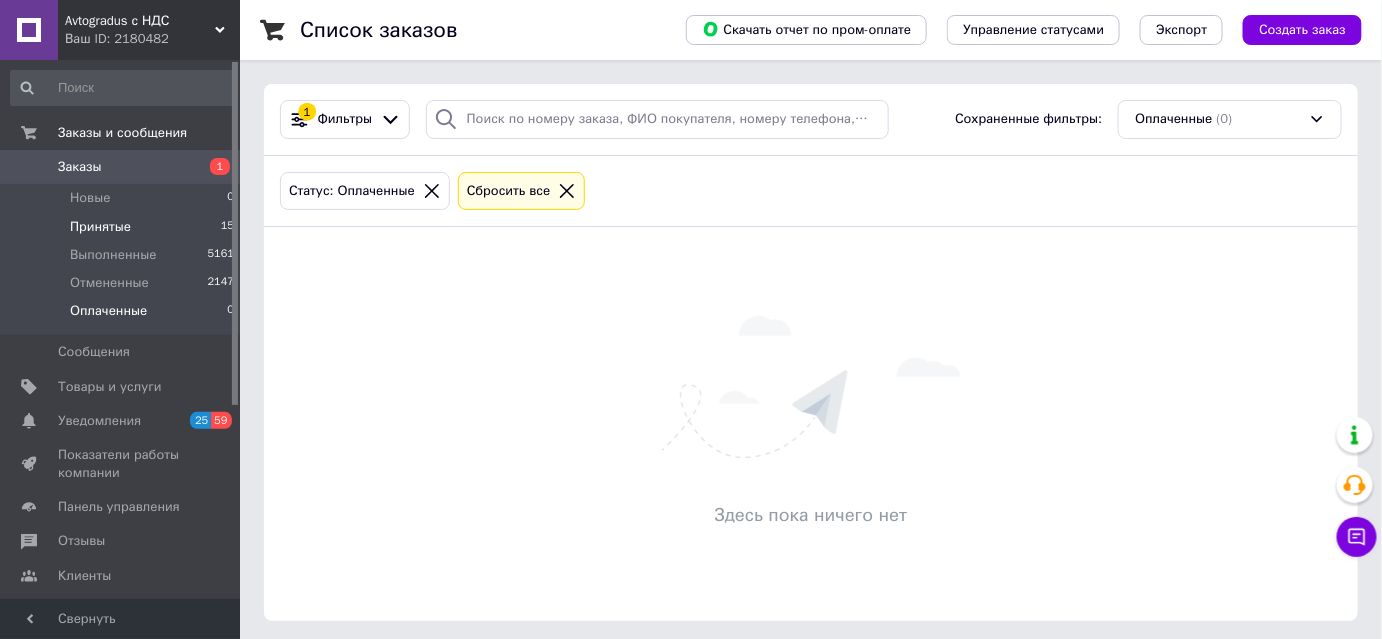 click on "Принятые" at bounding box center (100, 227) 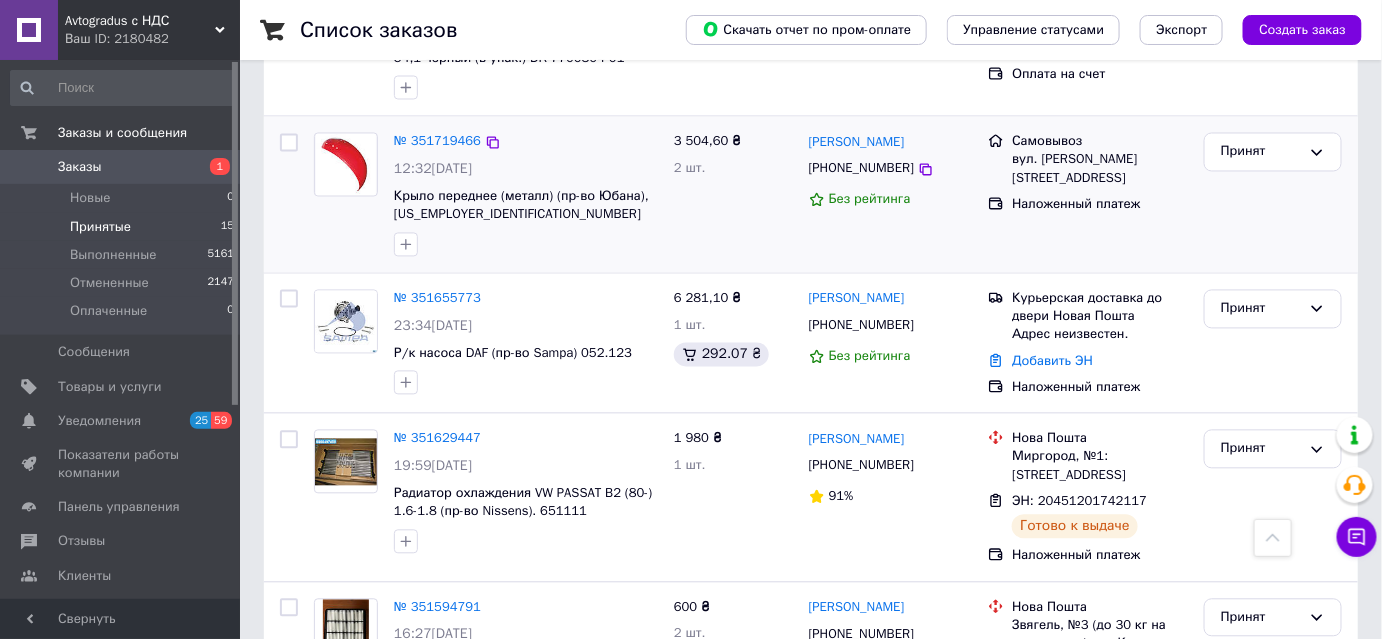 scroll, scrollTop: 1818, scrollLeft: 0, axis: vertical 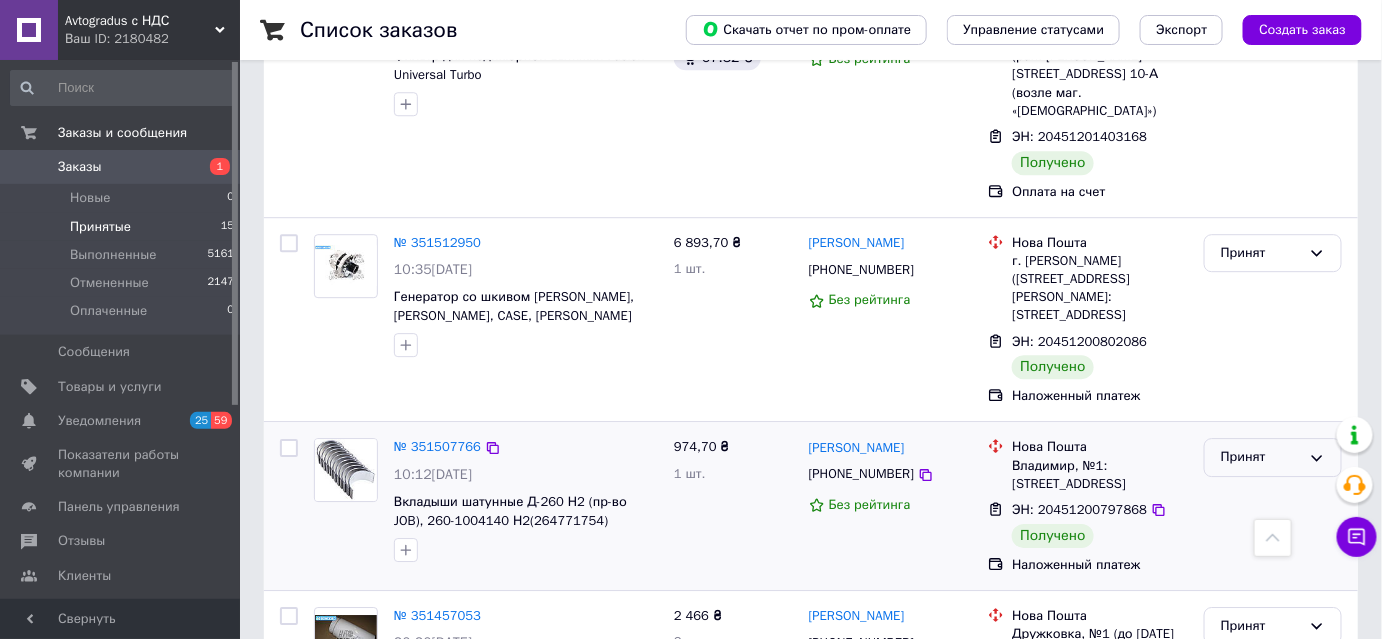 click on "Принят" at bounding box center [1261, 457] 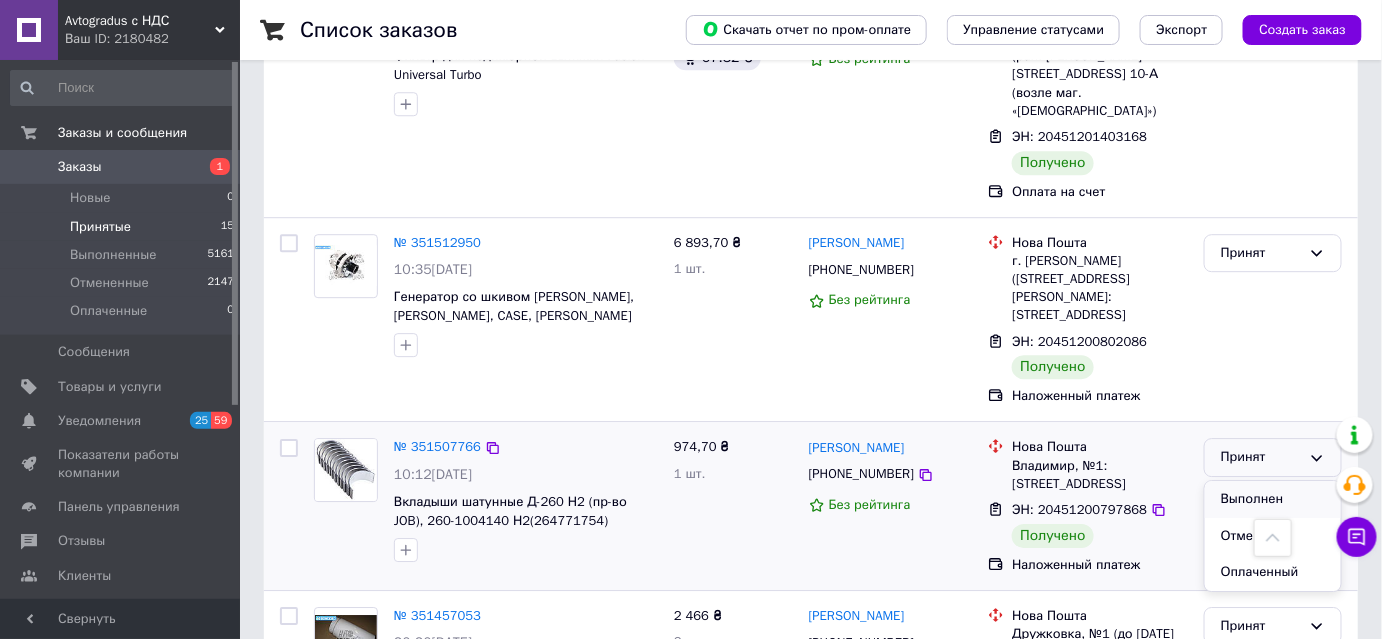 click on "Выполнен" at bounding box center (1273, 499) 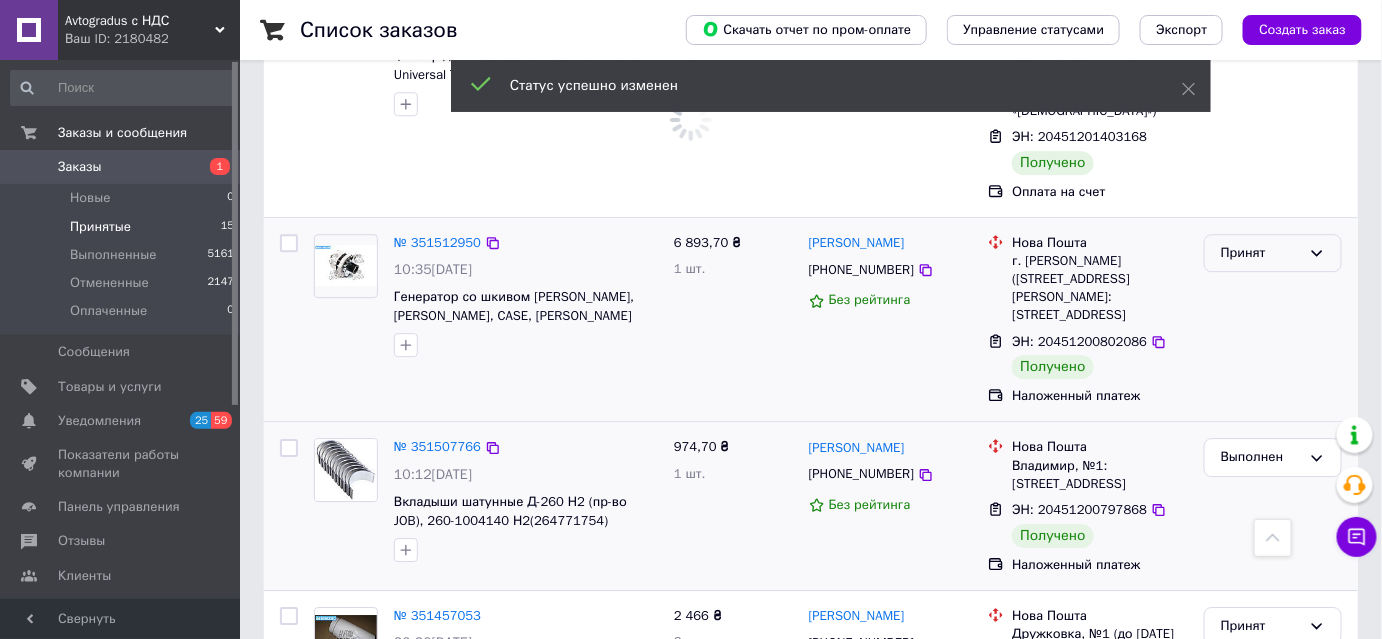 click on "Принят" at bounding box center (1261, 253) 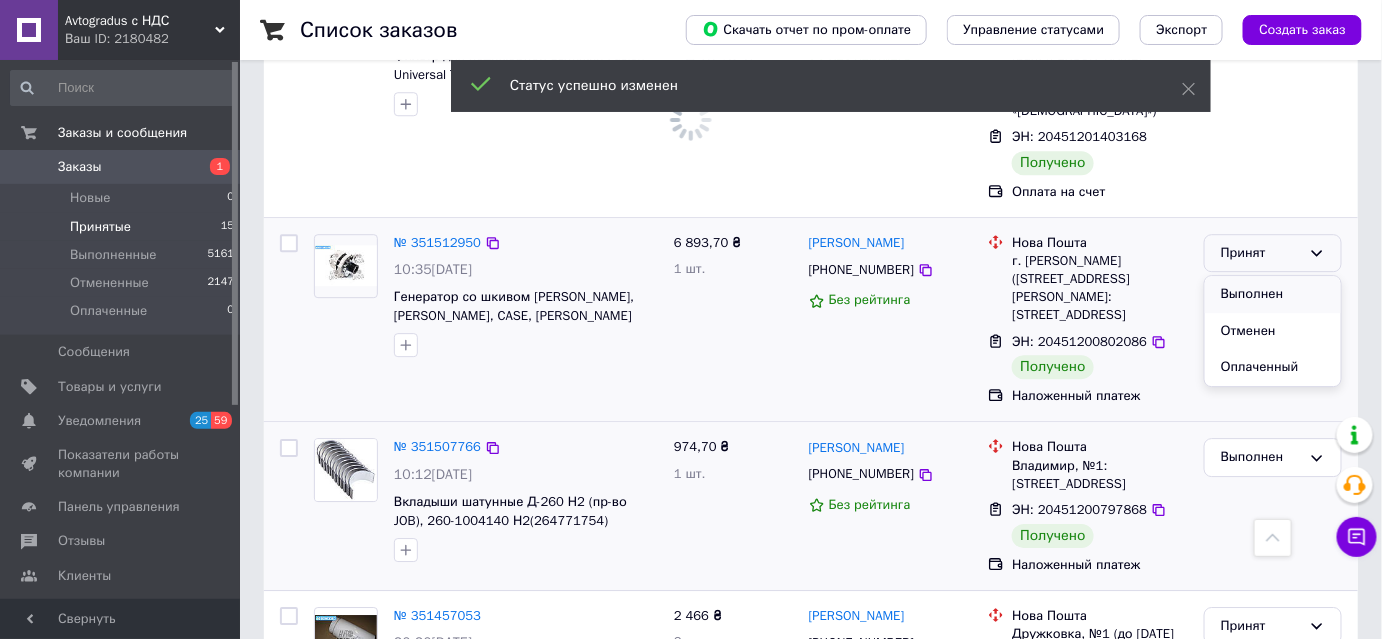 click on "Выполнен" at bounding box center (1273, 294) 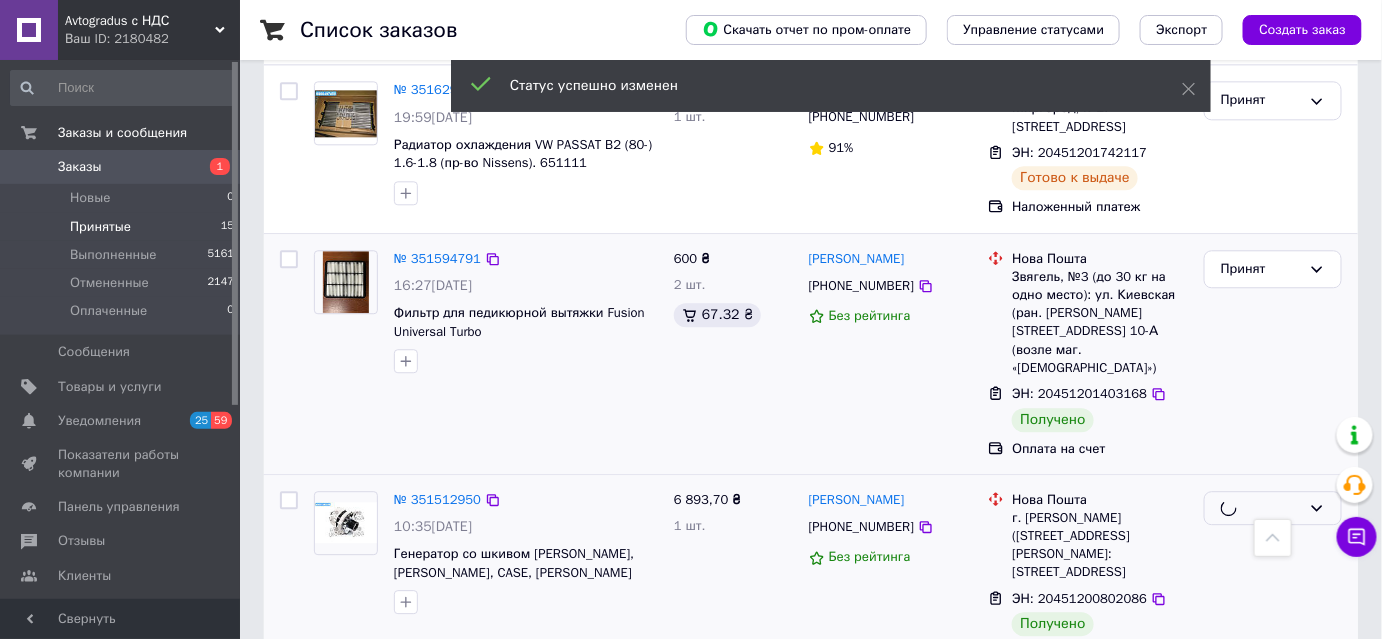 scroll, scrollTop: 1514, scrollLeft: 0, axis: vertical 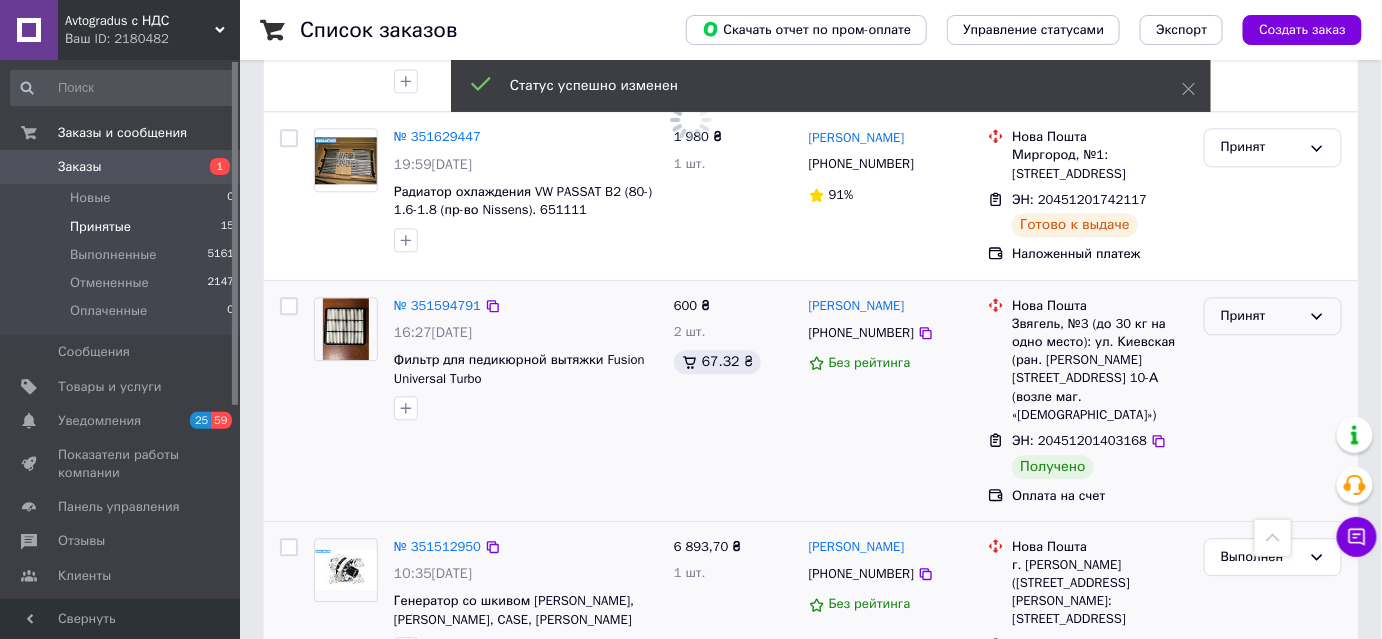 click on "Принят" at bounding box center [1261, 316] 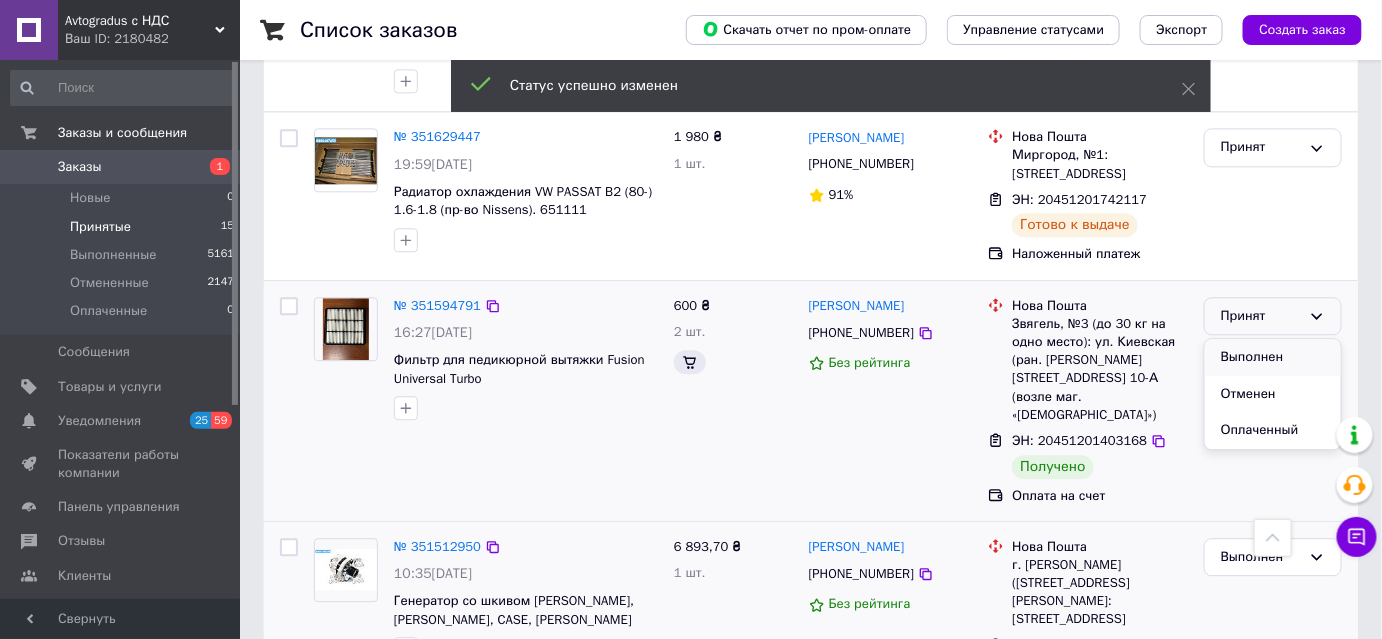 click on "Выполнен" at bounding box center [1273, 357] 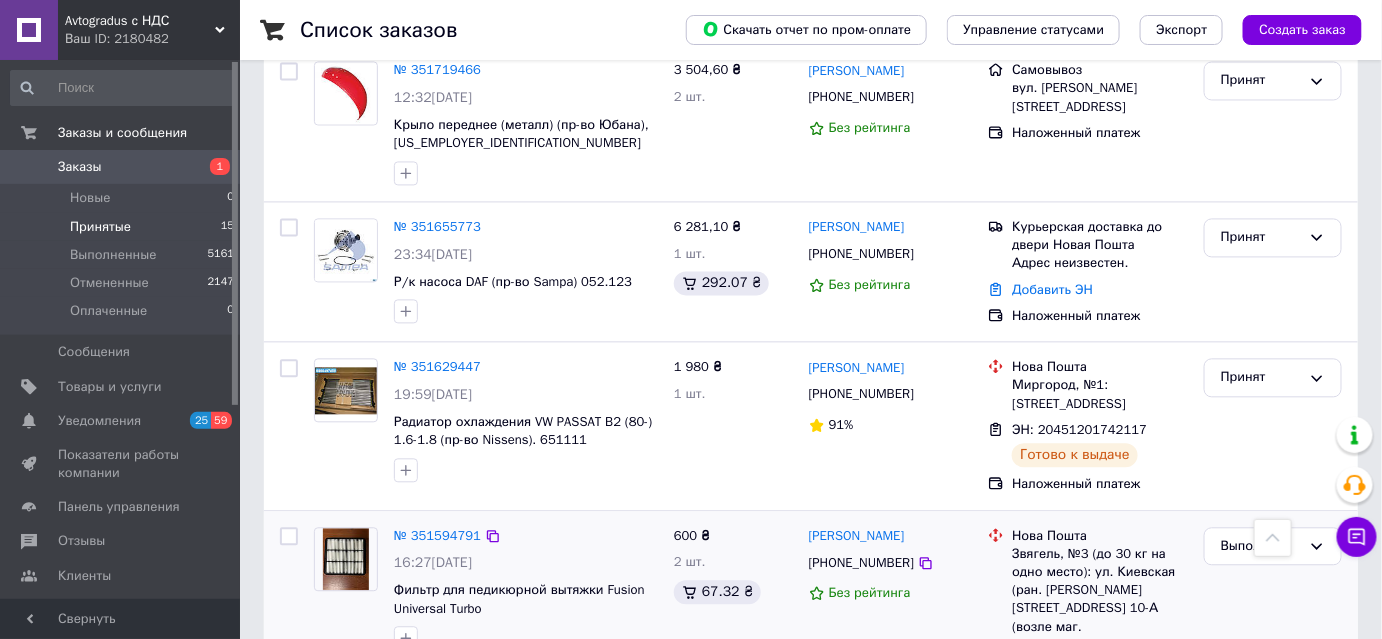 scroll, scrollTop: 1186, scrollLeft: 0, axis: vertical 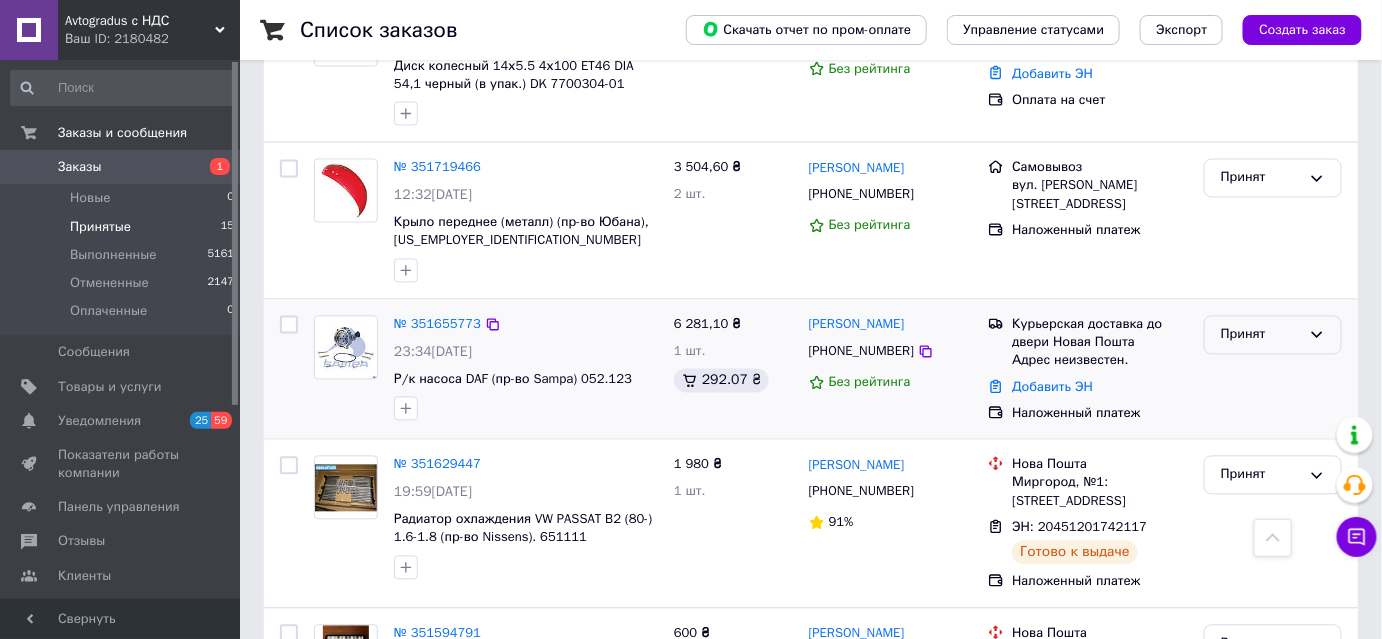 click on "Принят" at bounding box center [1261, 335] 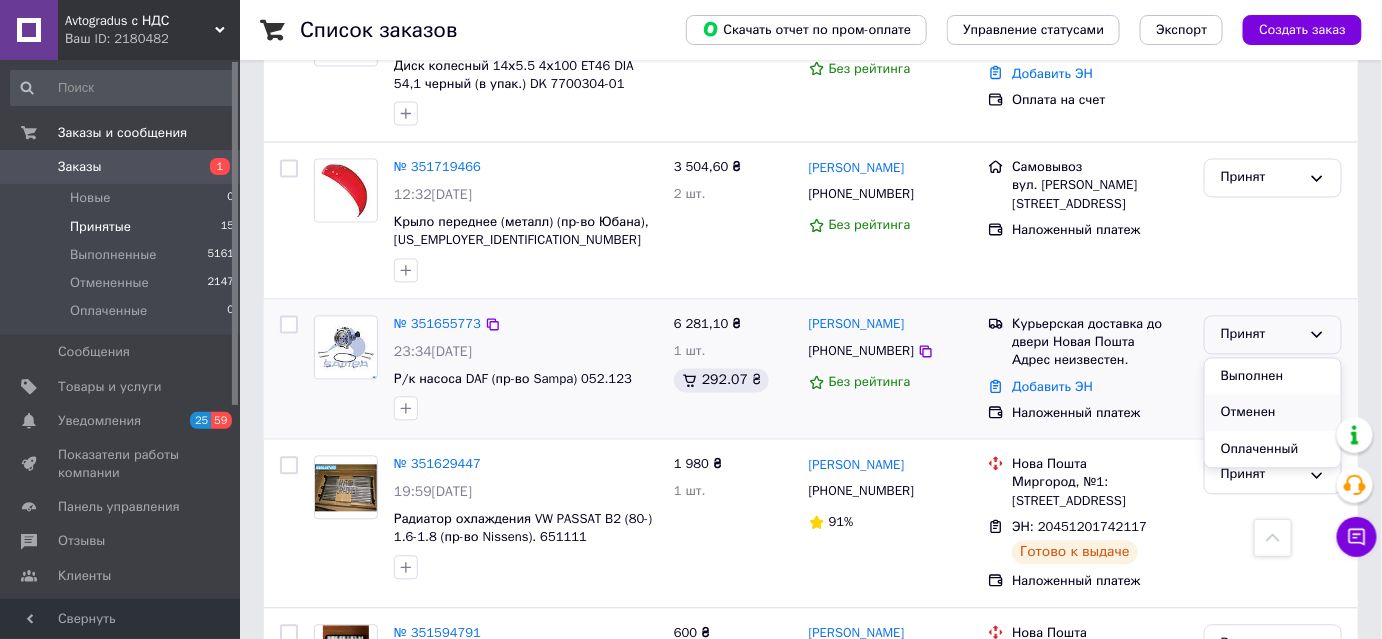 click on "Отменен" at bounding box center (1273, 413) 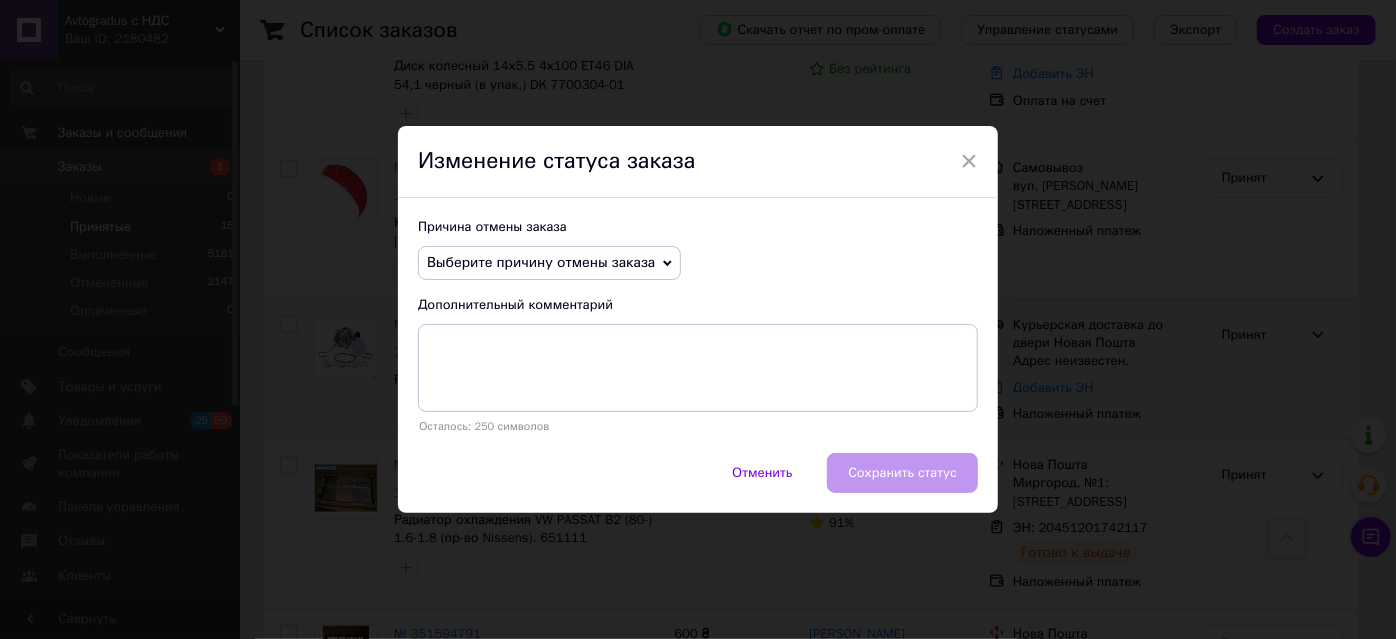 click on "Выберите причину отмены заказа" at bounding box center (541, 262) 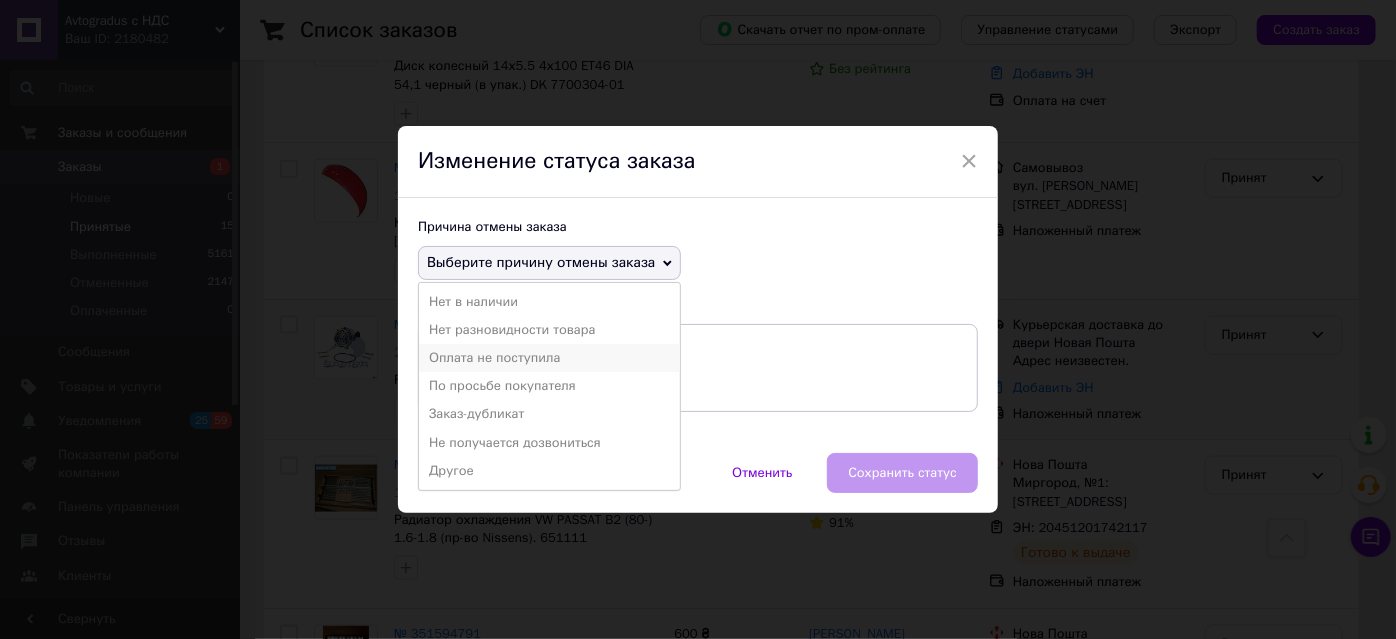 click on "Оплата не поступила" at bounding box center [549, 358] 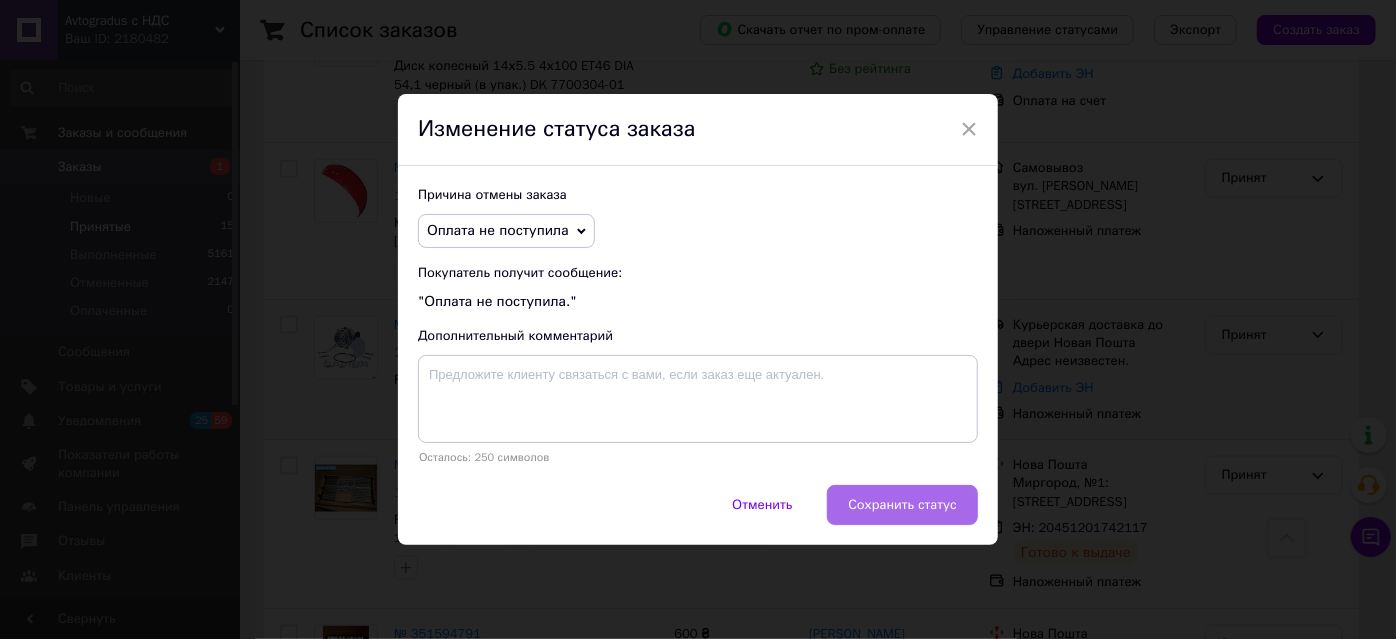 click on "Сохранить статус" at bounding box center (902, 505) 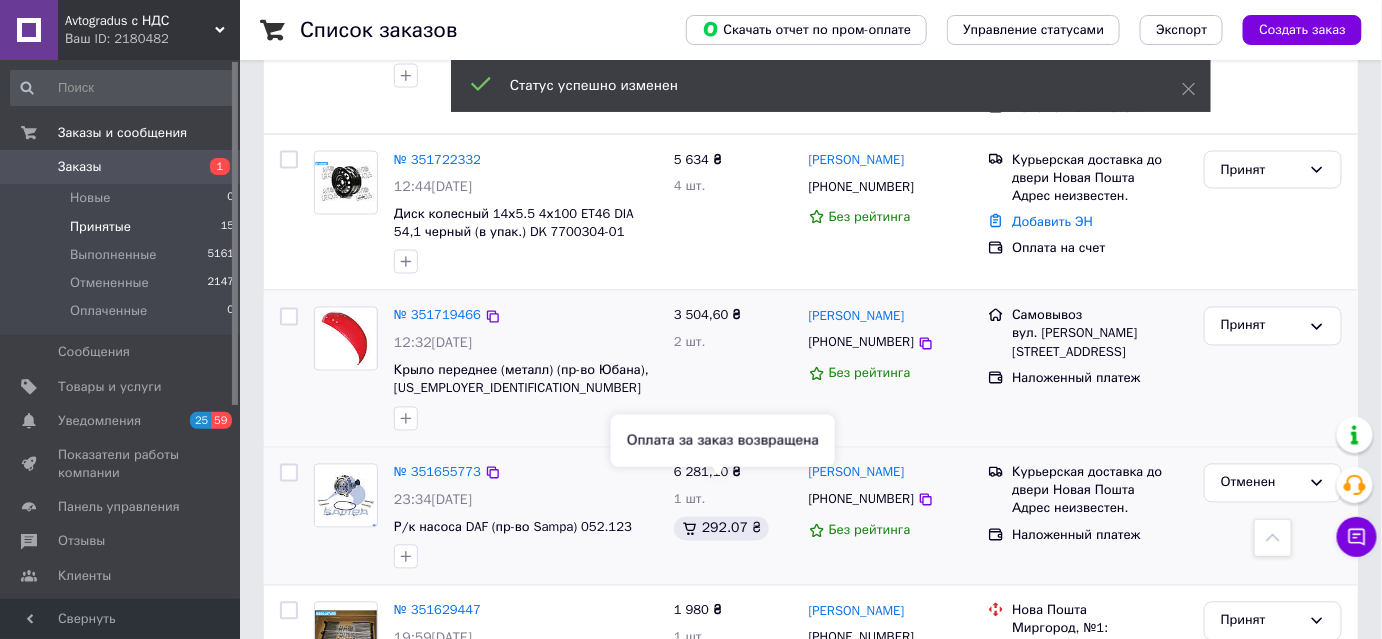 scroll, scrollTop: 1034, scrollLeft: 0, axis: vertical 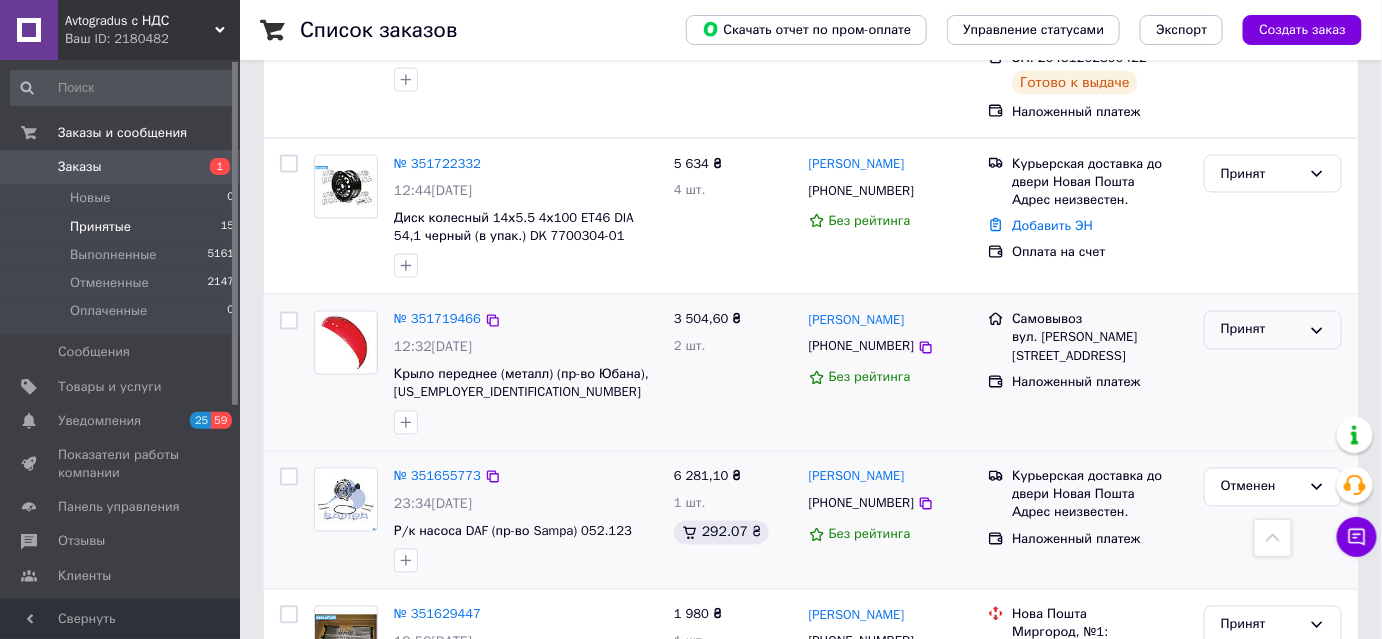 click on "Принят" at bounding box center [1261, 330] 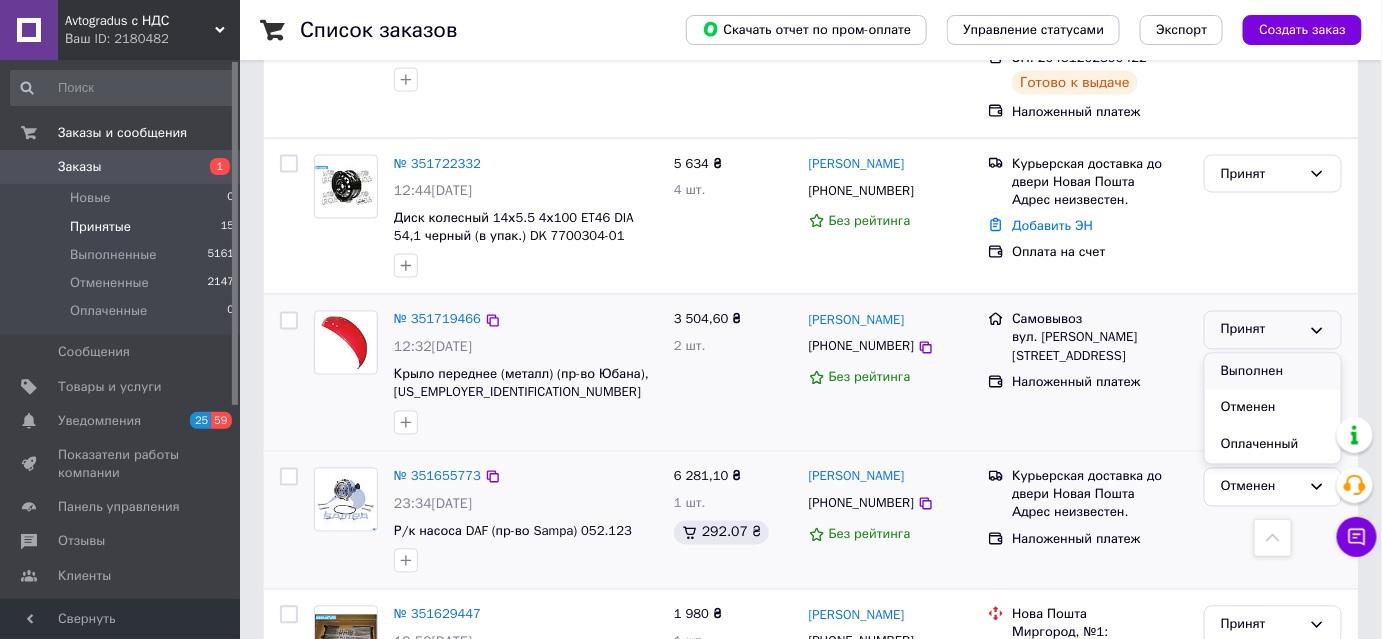 click on "Выполнен" at bounding box center (1273, 372) 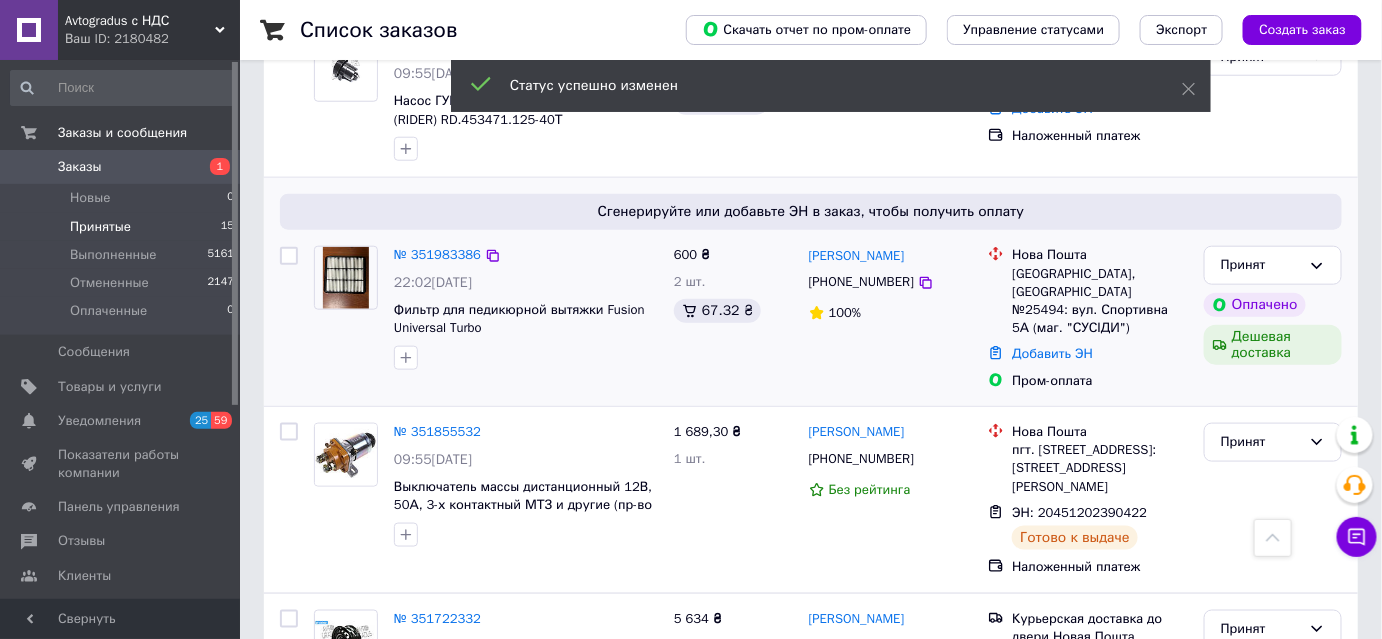 scroll, scrollTop: 277, scrollLeft: 0, axis: vertical 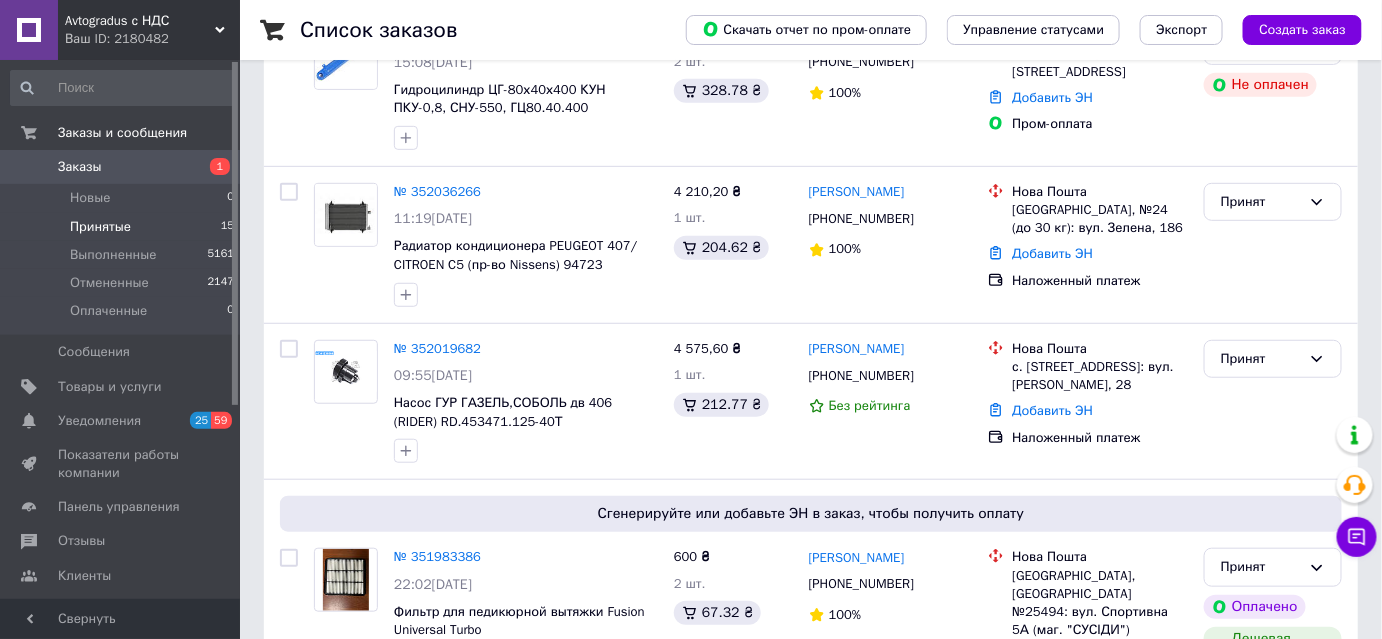 click on "Принятые" at bounding box center [100, 227] 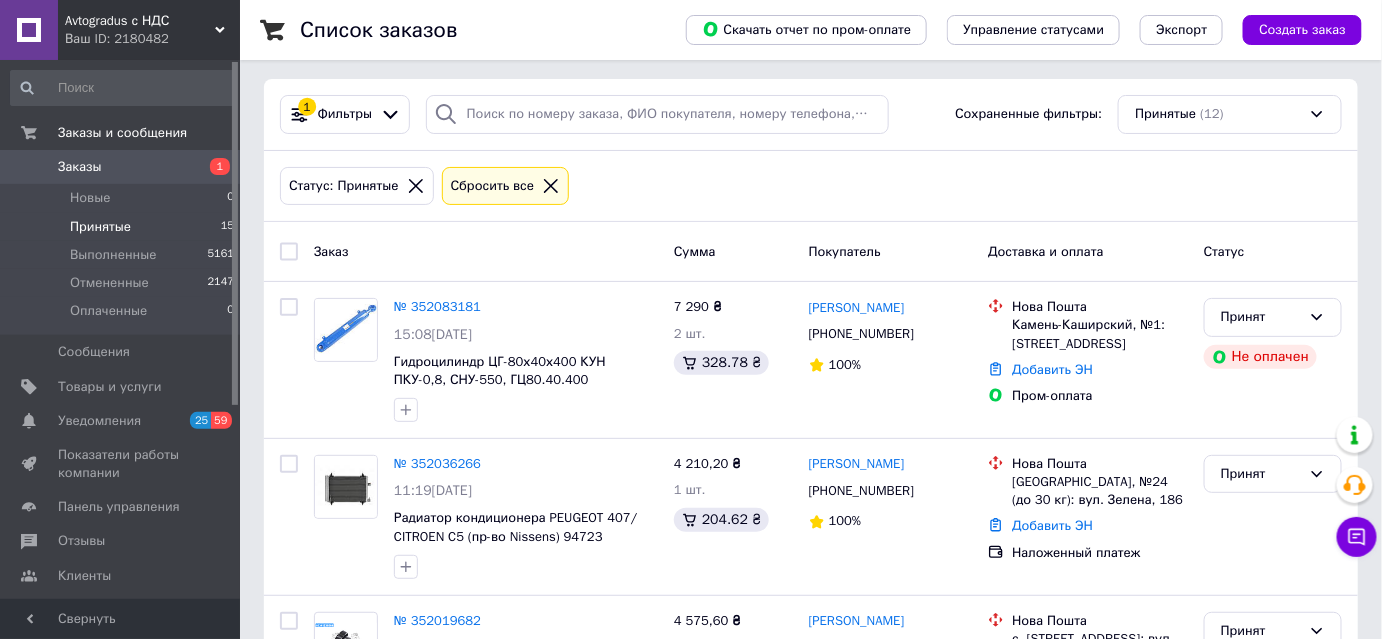 scroll, scrollTop: 0, scrollLeft: 0, axis: both 